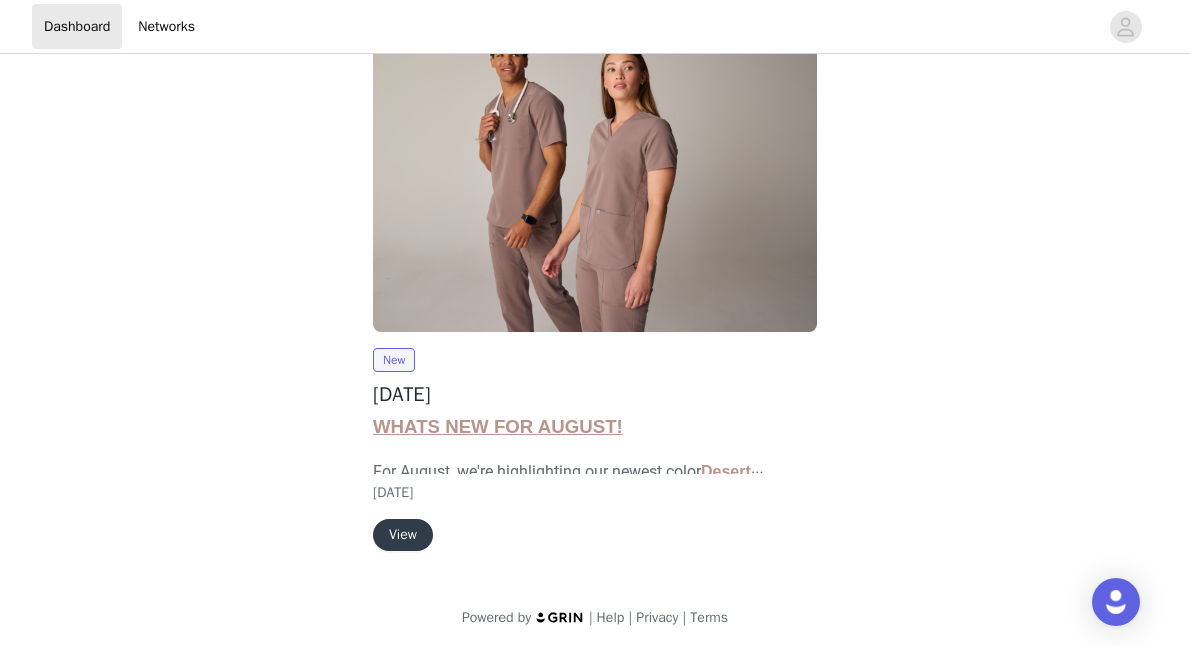 scroll, scrollTop: 89, scrollLeft: 0, axis: vertical 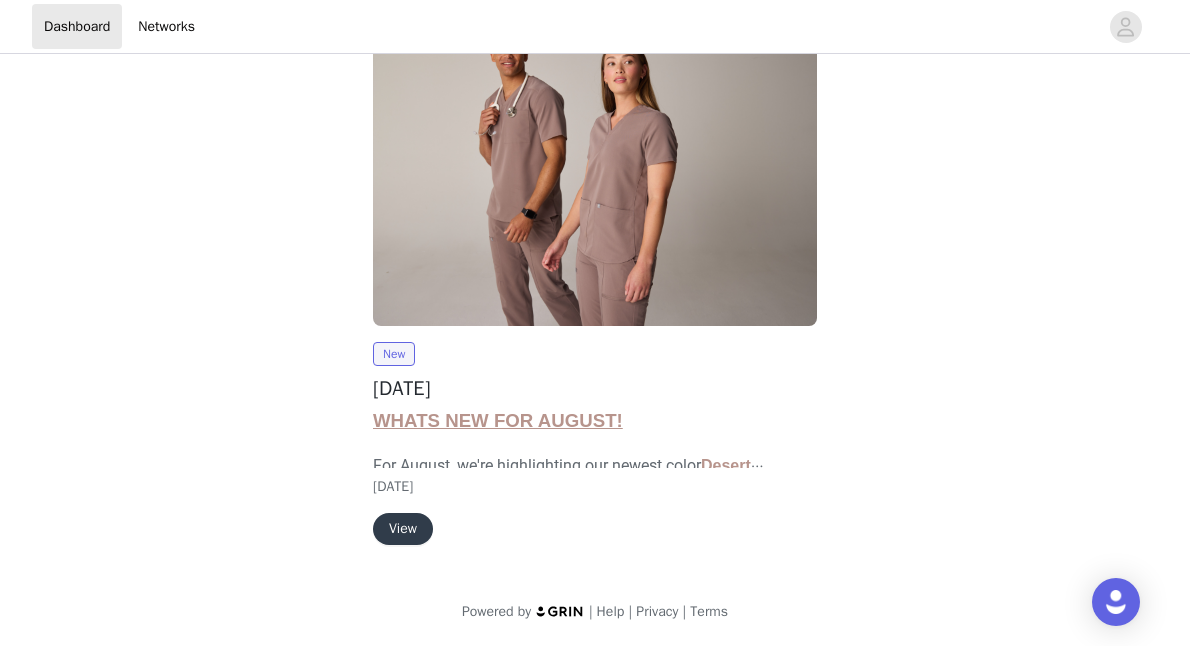 click on "View" at bounding box center (403, 529) 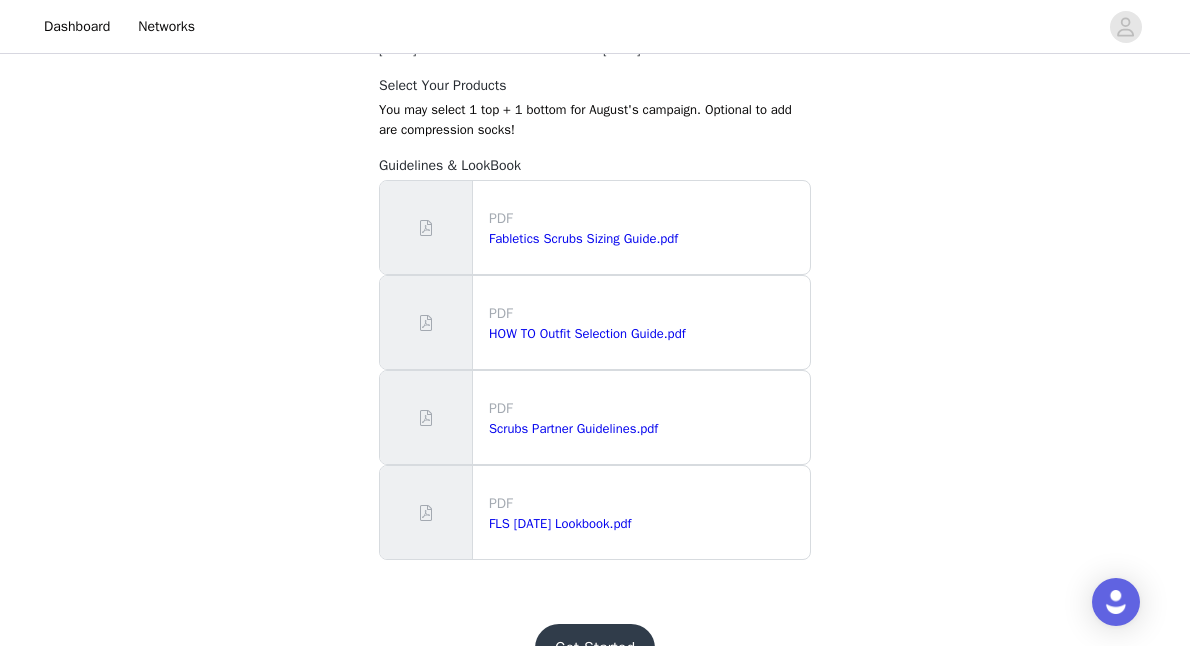 scroll, scrollTop: 1964, scrollLeft: 0, axis: vertical 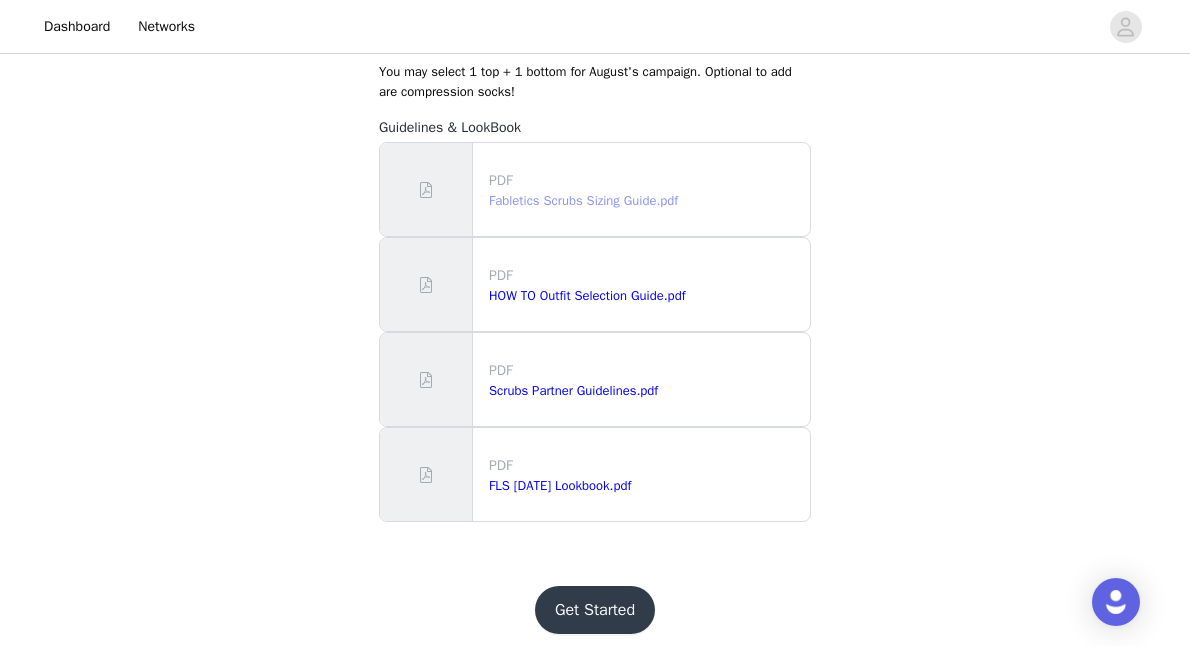 click on "Fabletics Scrubs Sizing Guide.pdf" at bounding box center [583, 200] 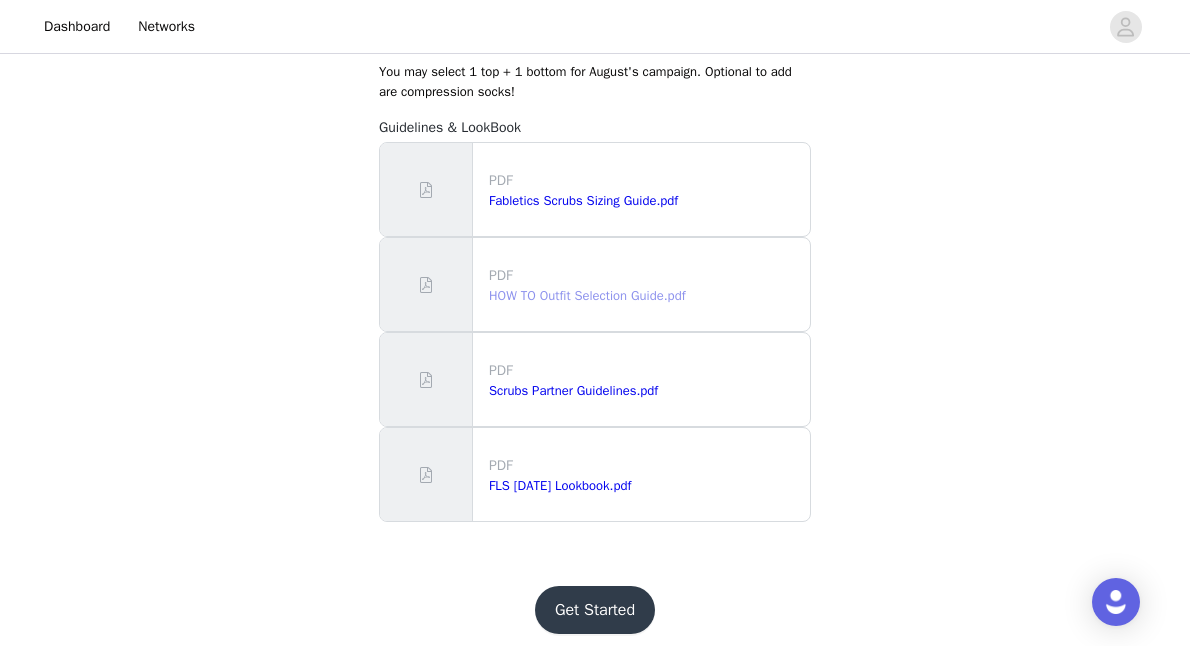 click on "HOW TO Outfit Selection Guide.pdf" at bounding box center [587, 295] 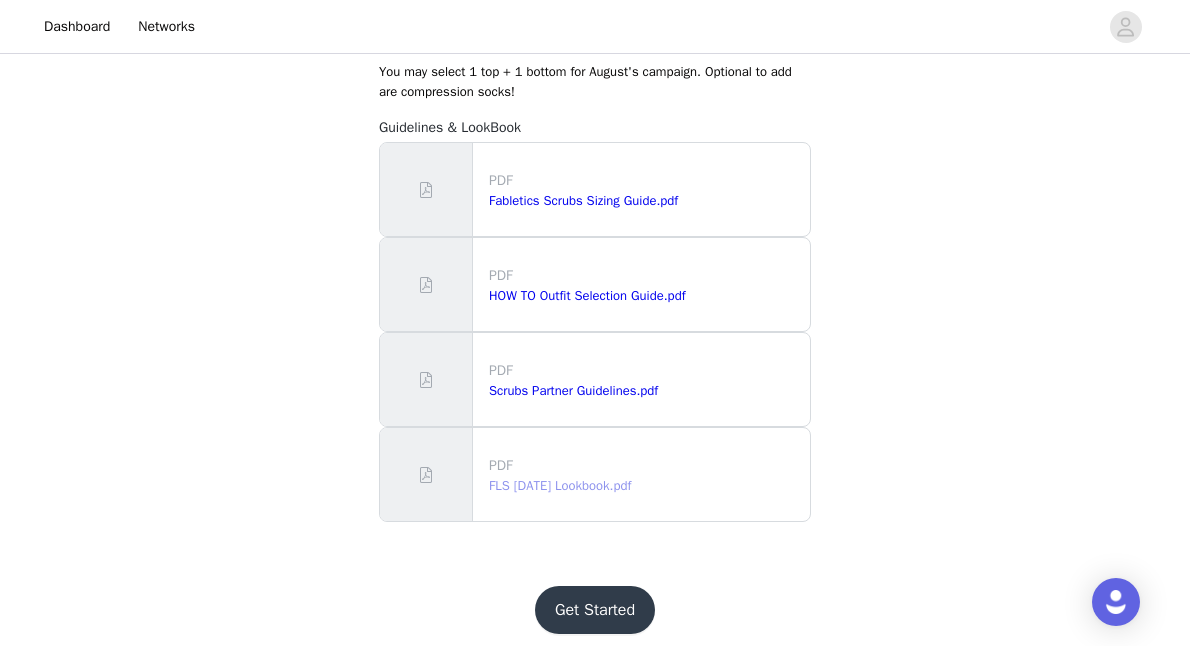 click on "FLS Aug 2025 Lookbook.pdf" at bounding box center [560, 485] 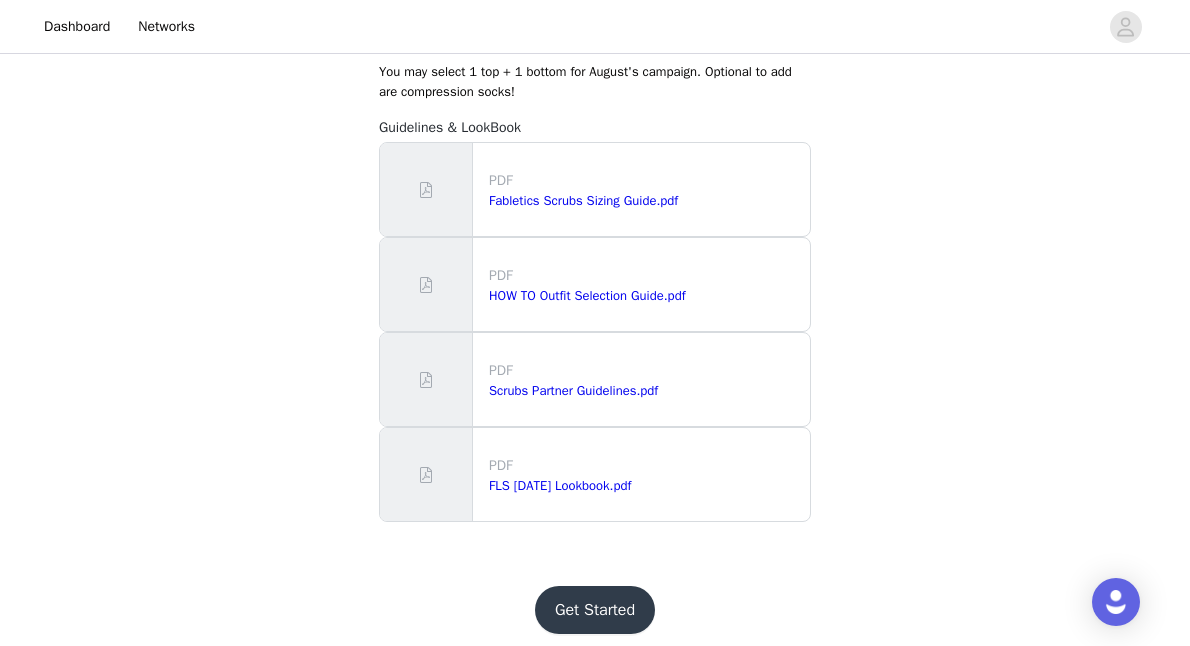 click on "Get Started" at bounding box center [595, 610] 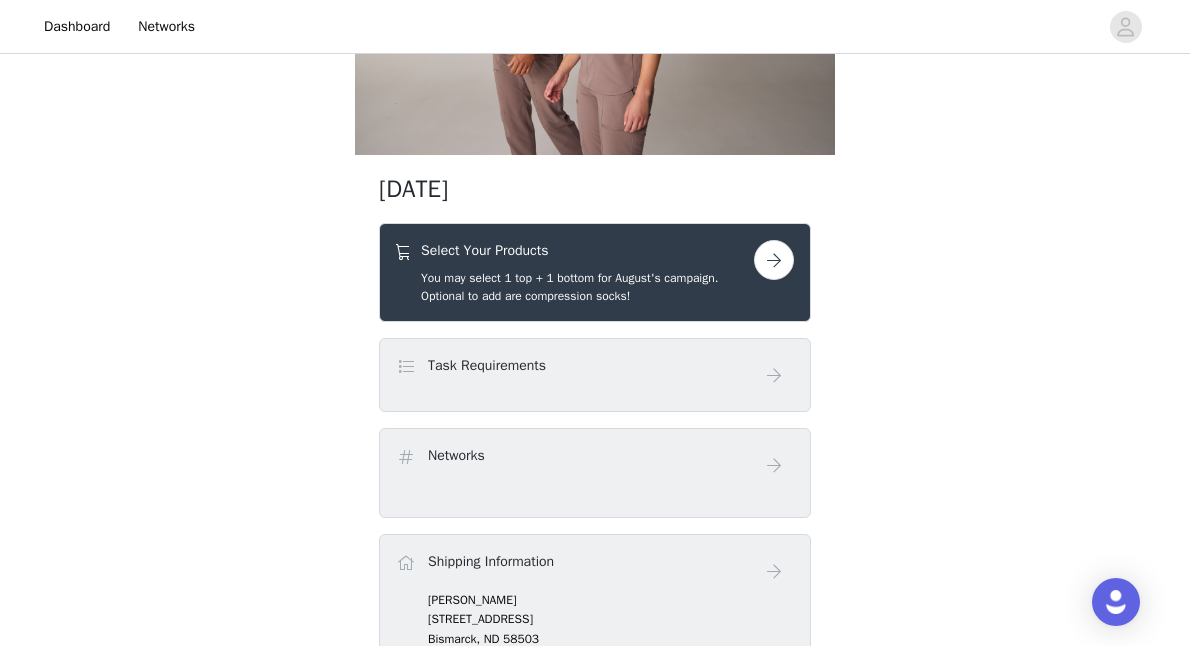scroll, scrollTop: 242, scrollLeft: 0, axis: vertical 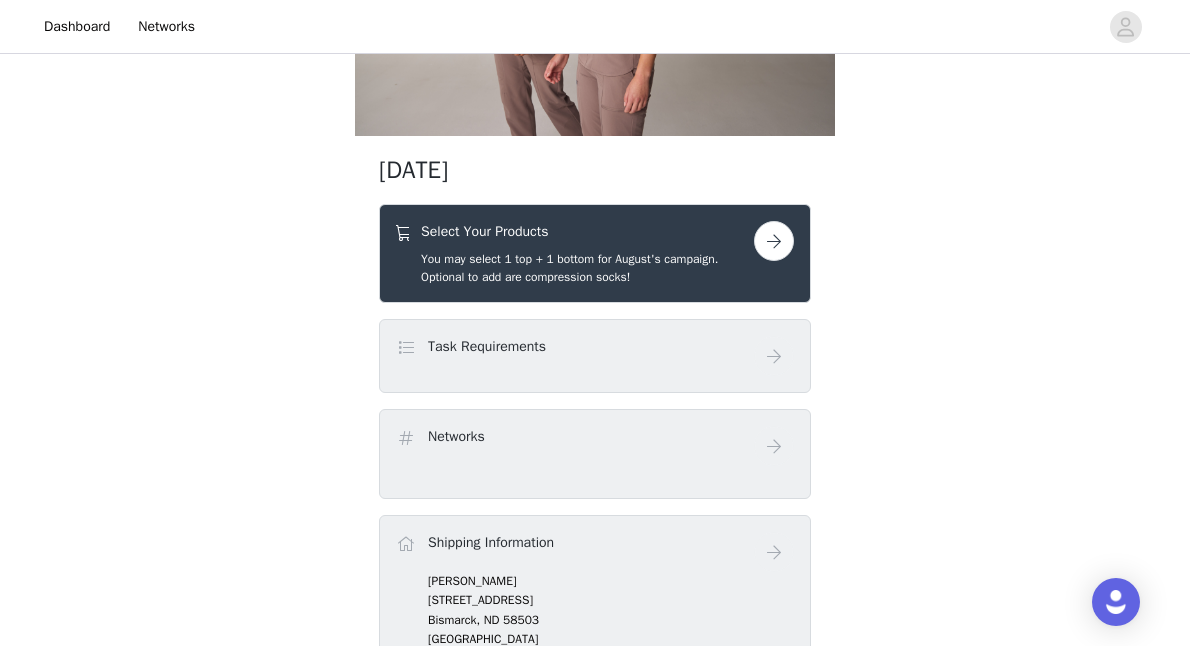 click at bounding box center (774, 241) 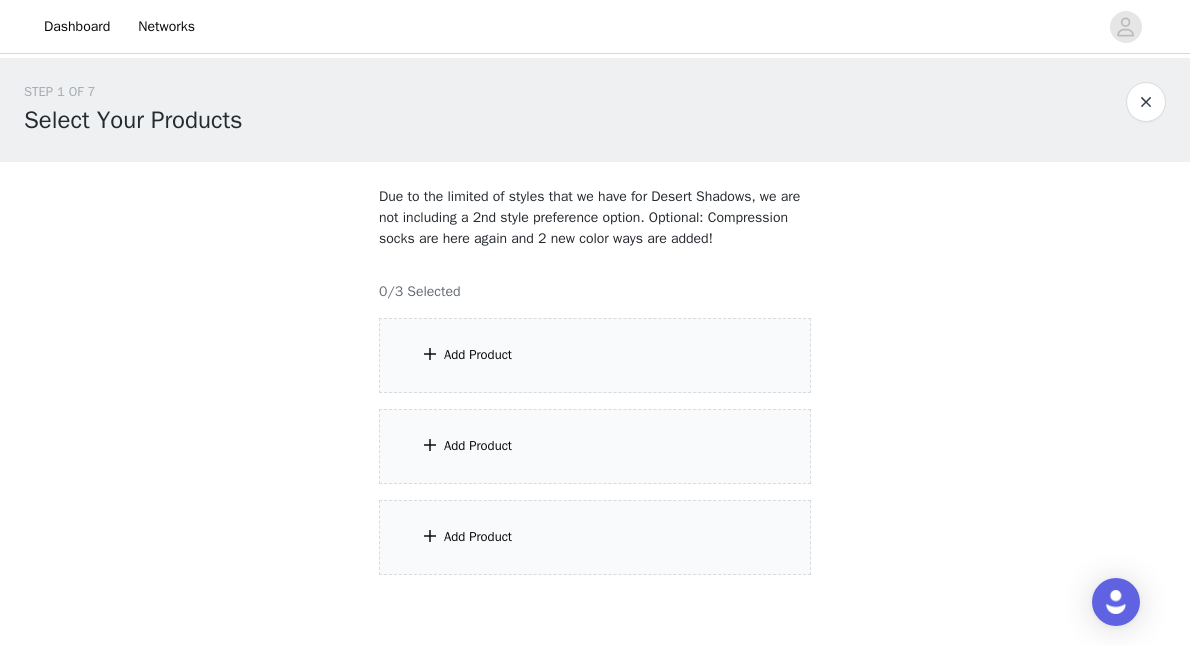 click on "Add Product" at bounding box center (595, 355) 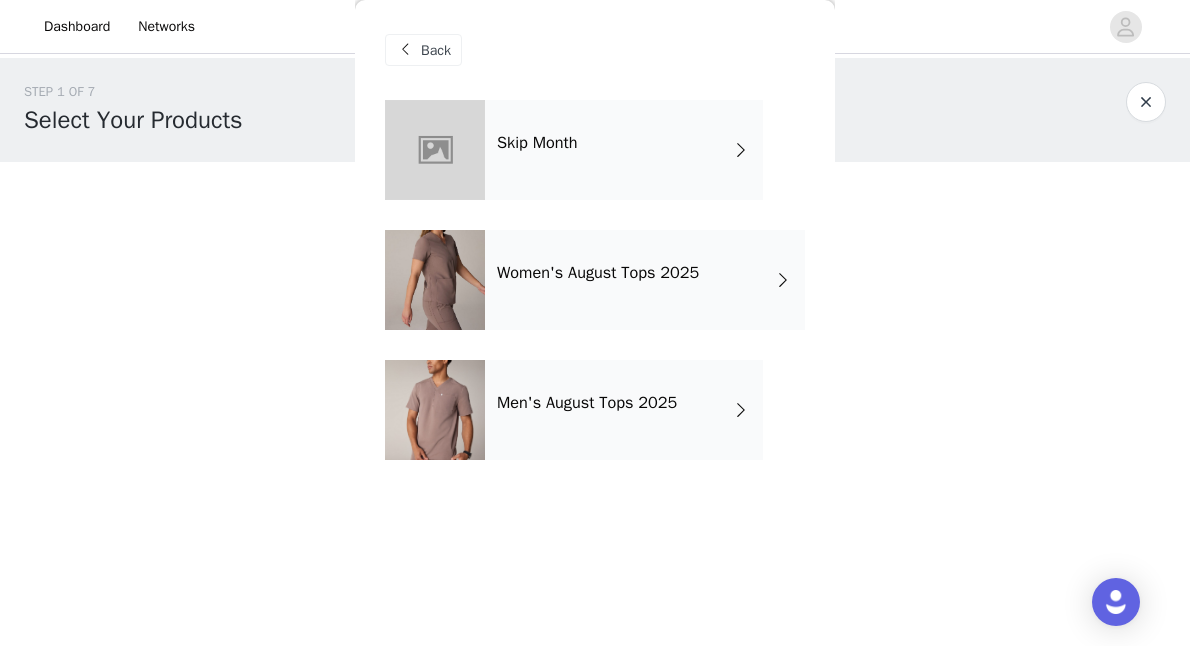 click on "Women's August Tops 2025" at bounding box center (645, 280) 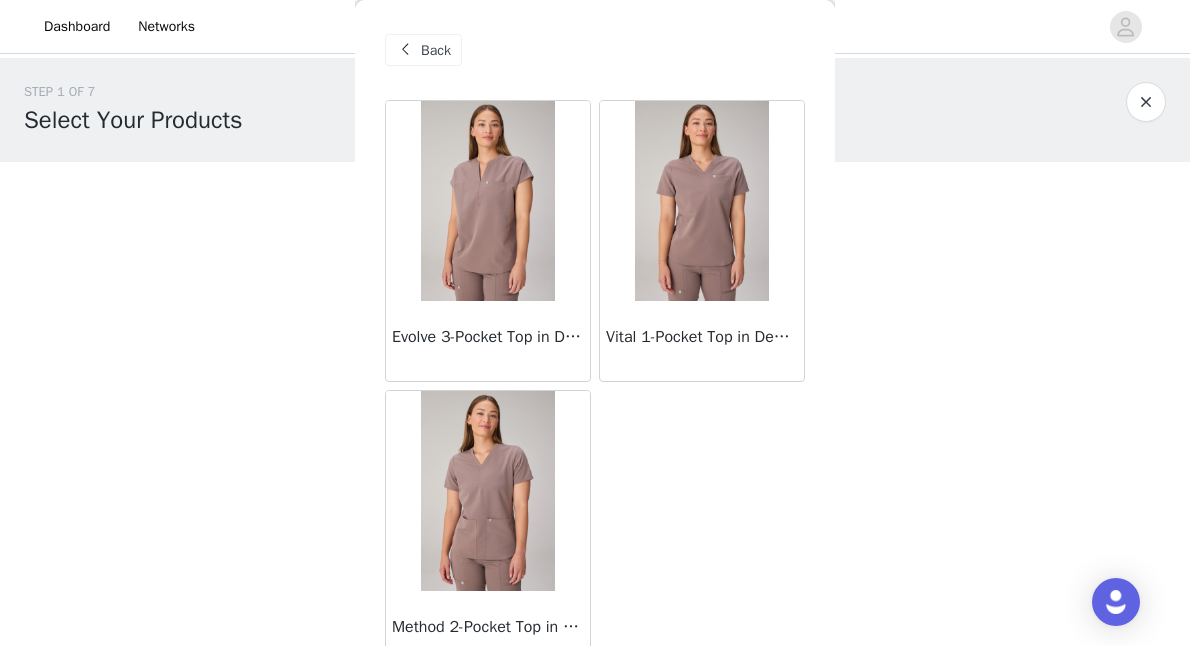 click at bounding box center [701, 201] 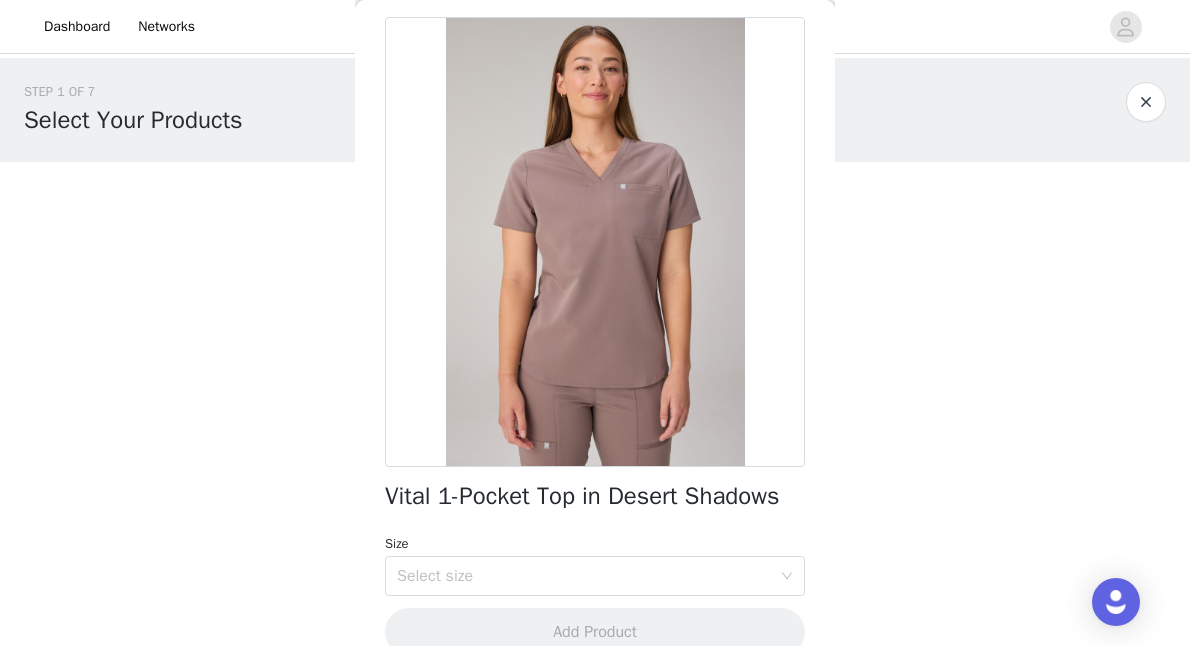 scroll, scrollTop: 116, scrollLeft: 0, axis: vertical 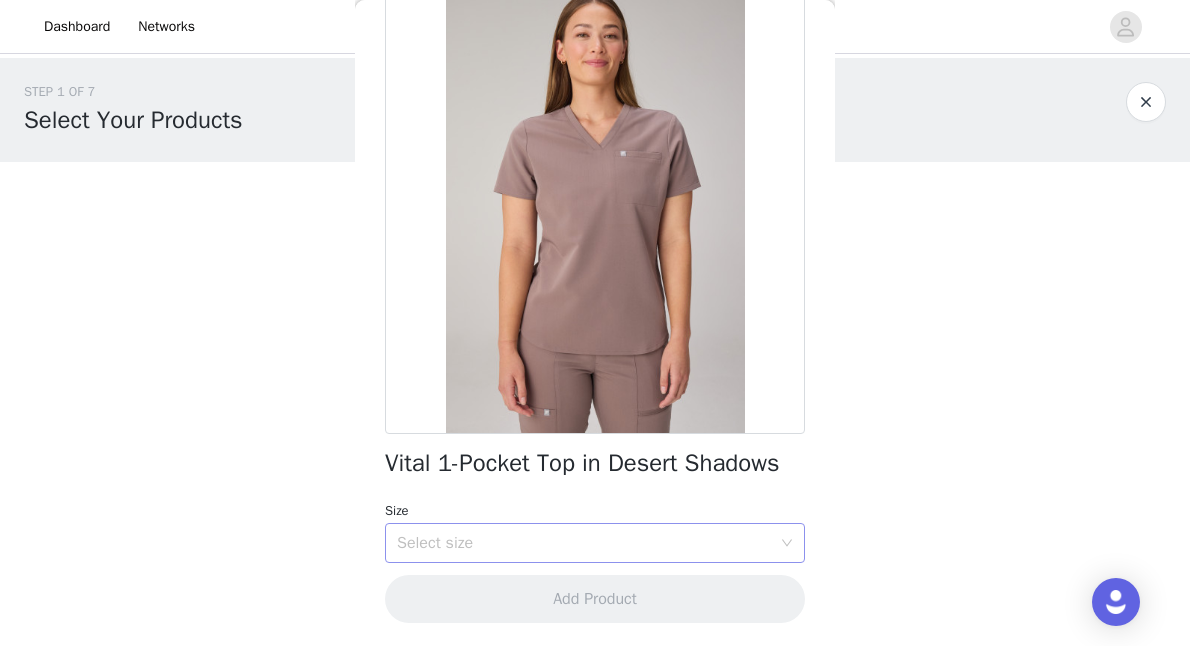 click on "Select size" at bounding box center [584, 543] 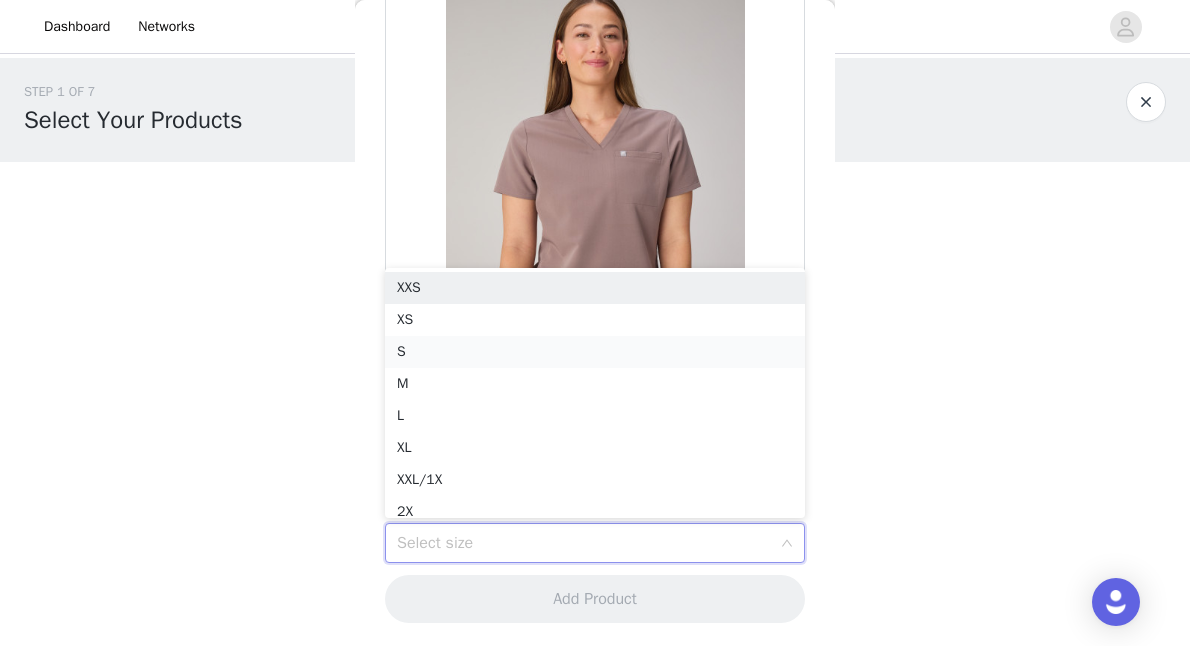 scroll, scrollTop: 10, scrollLeft: 0, axis: vertical 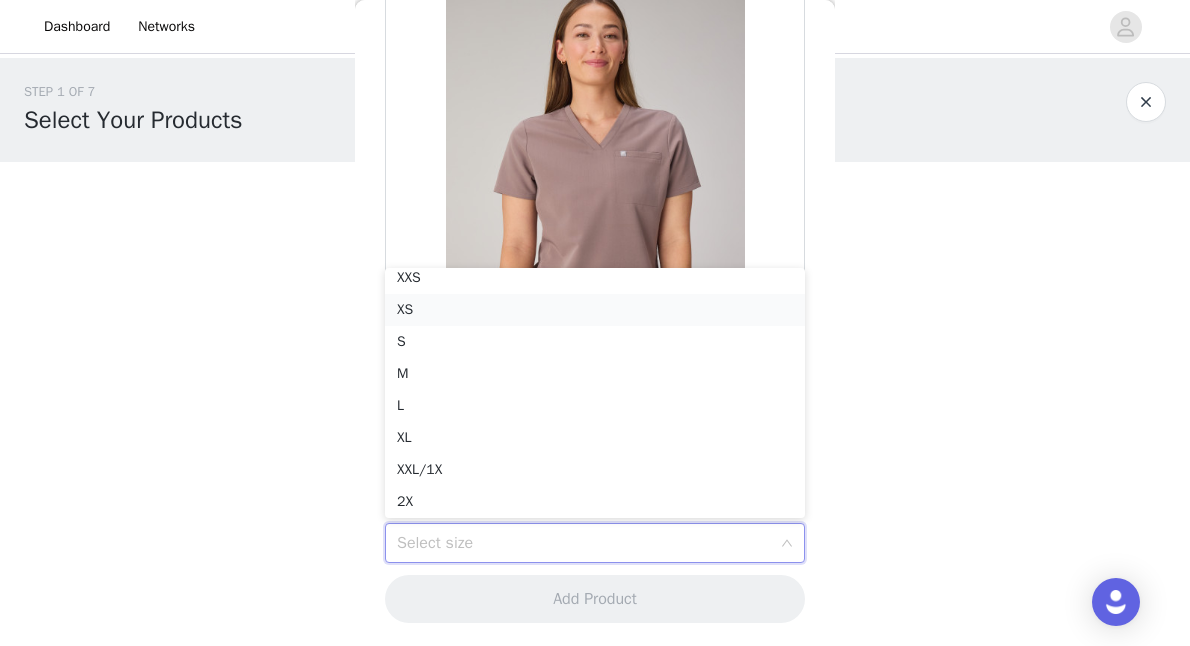 click on "XS" at bounding box center [595, 310] 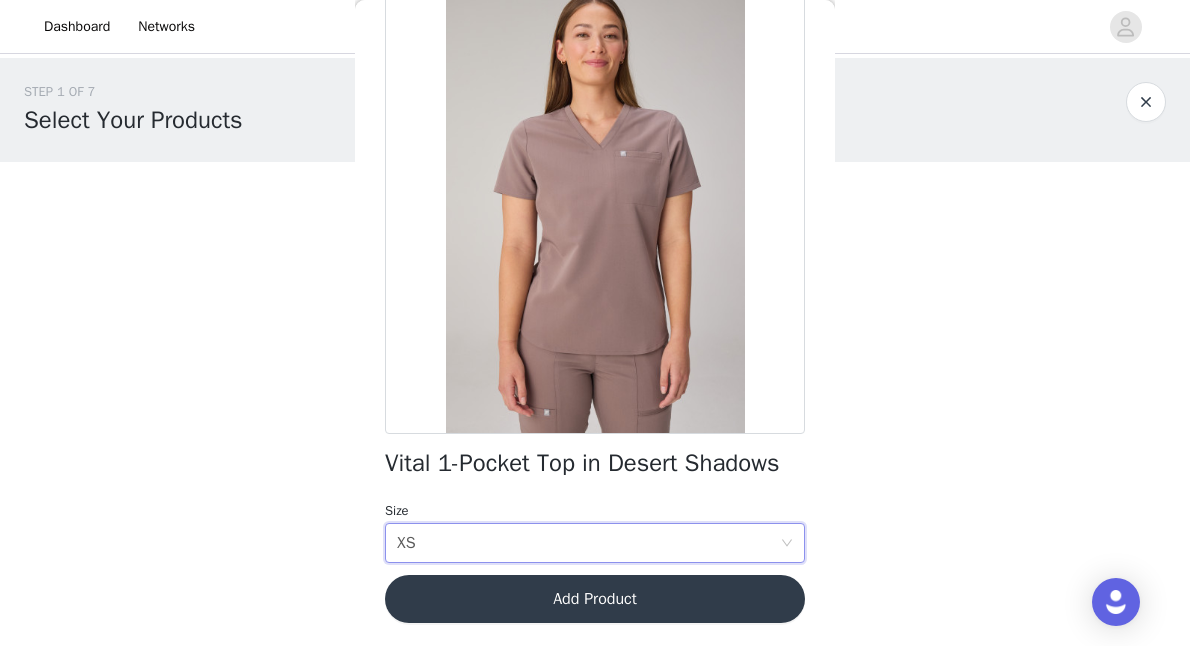 click on "Add Product" at bounding box center (595, 599) 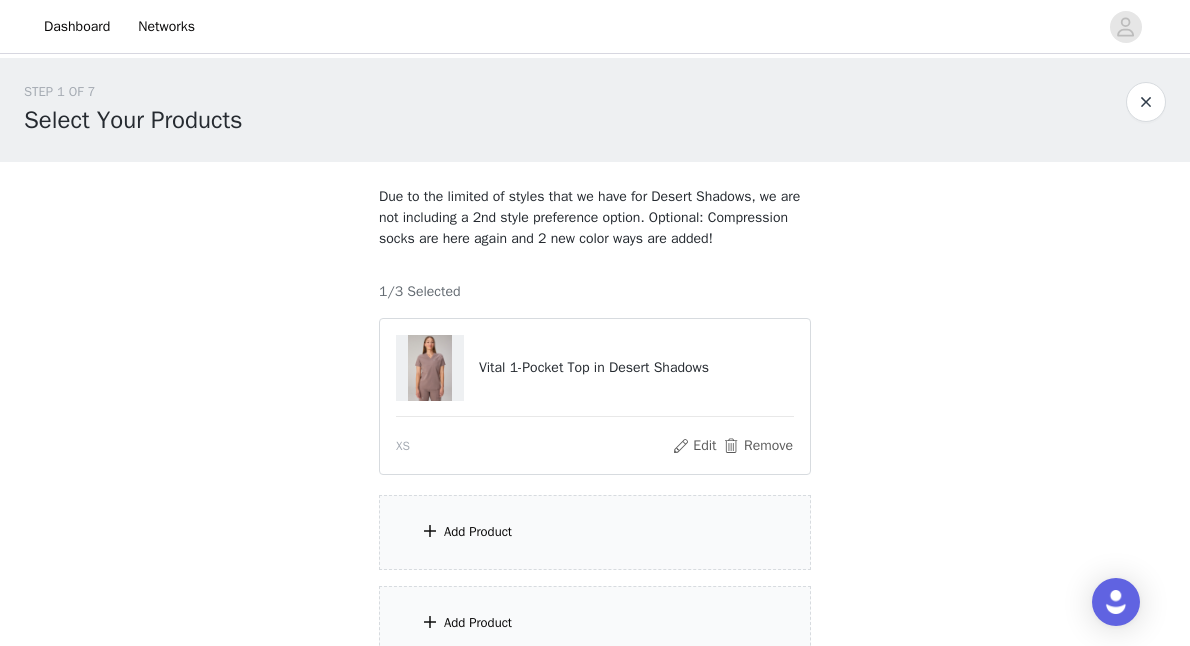 click on "Add Product" at bounding box center [595, 532] 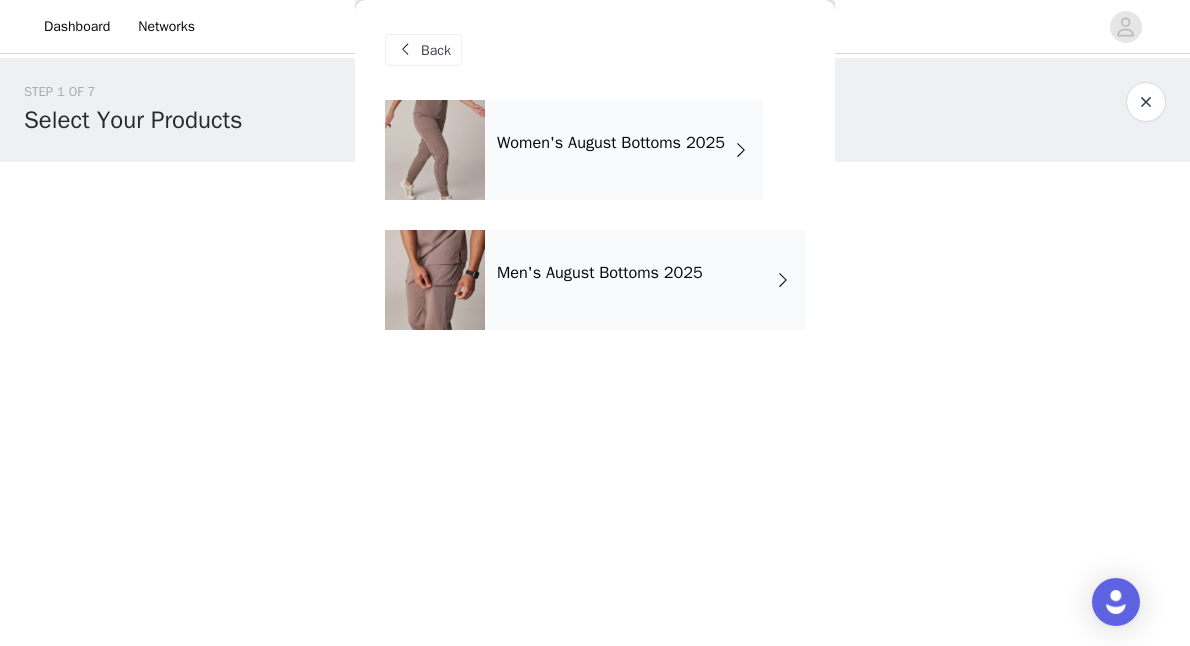 click on "Women's August Bottoms 2025" at bounding box center [624, 150] 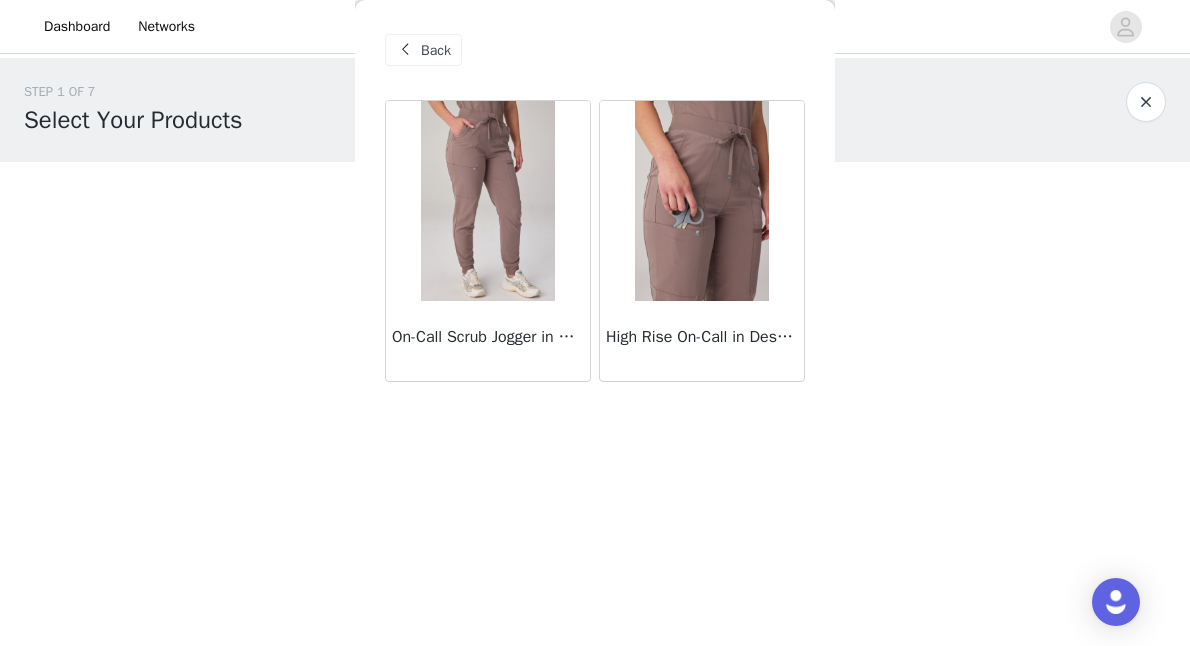 click at bounding box center (701, 201) 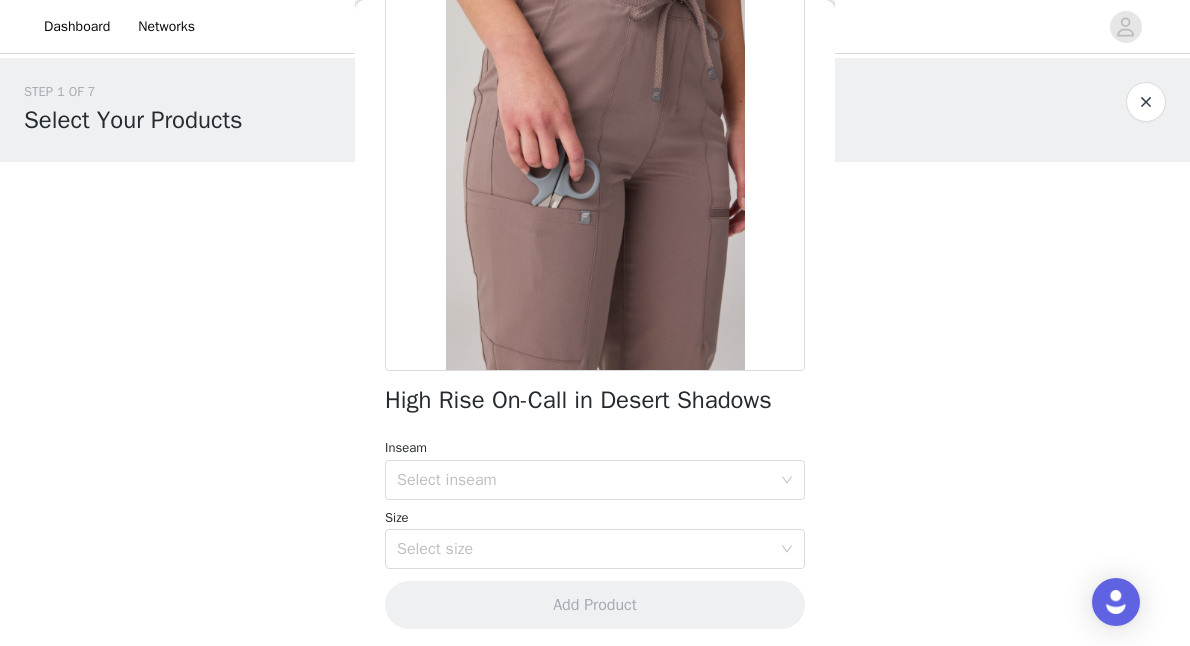 scroll, scrollTop: 186, scrollLeft: 0, axis: vertical 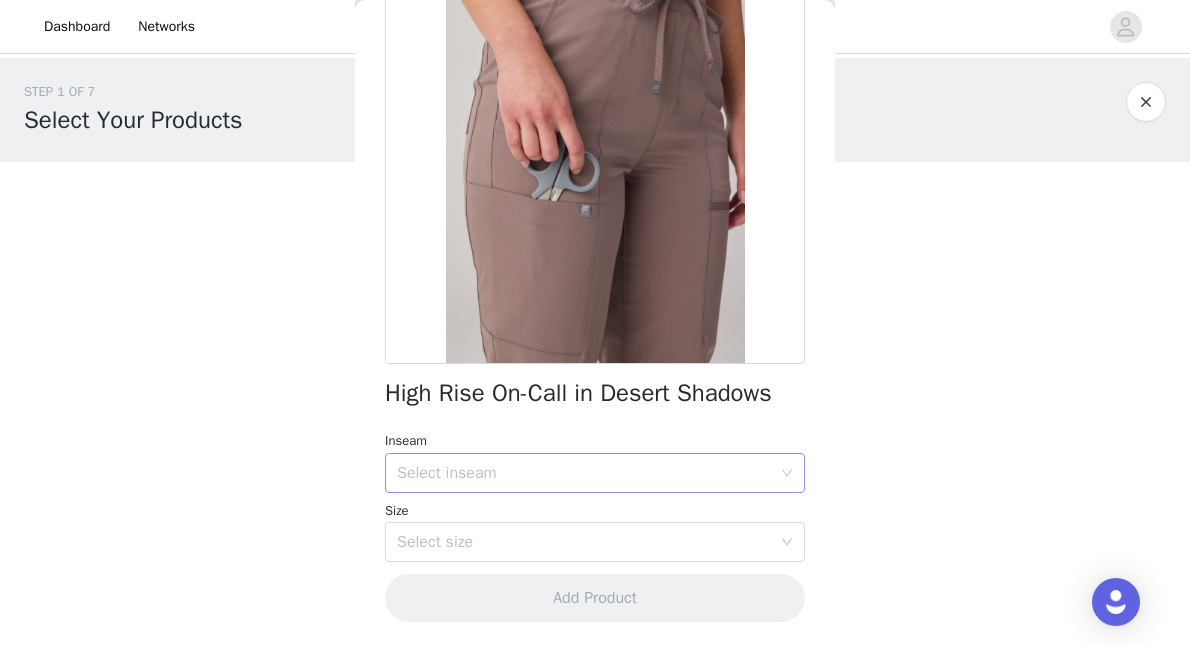 click on "Select inseam" at bounding box center (584, 473) 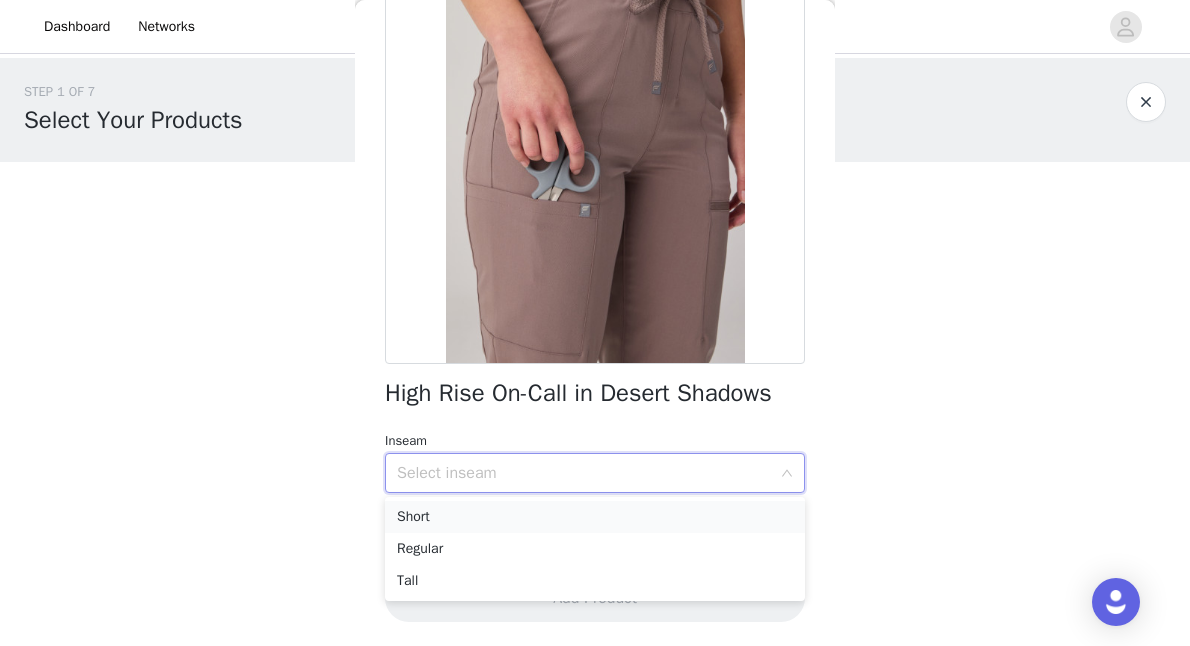 click on "Short" at bounding box center [595, 517] 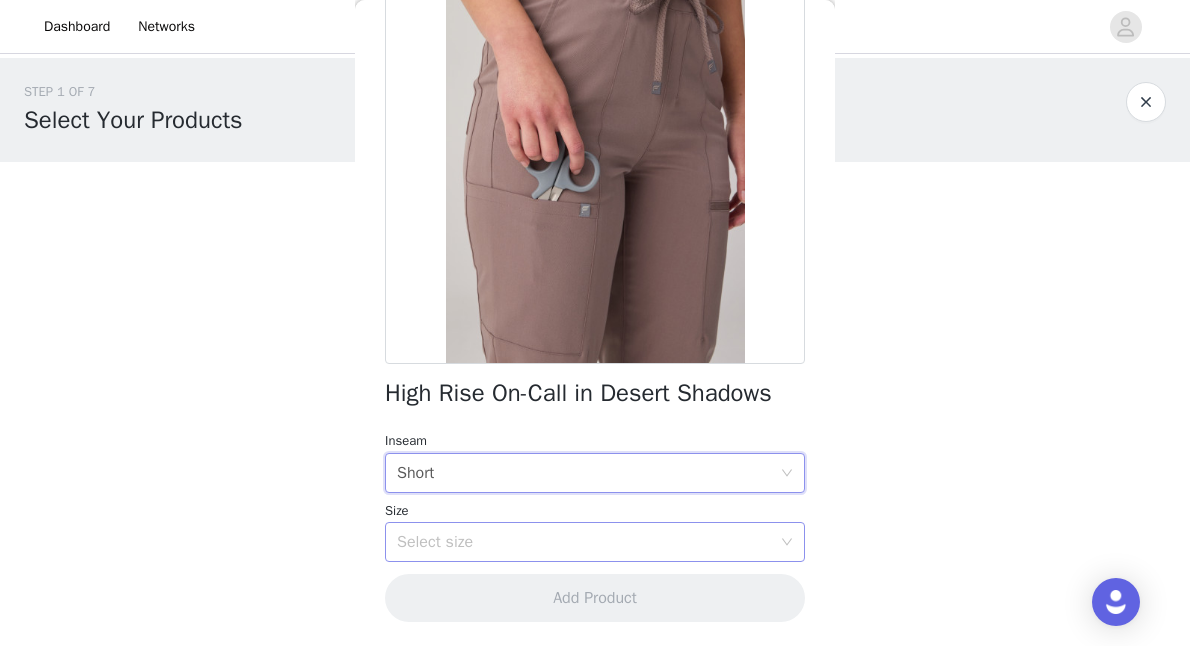 click on "Select size" at bounding box center (584, 542) 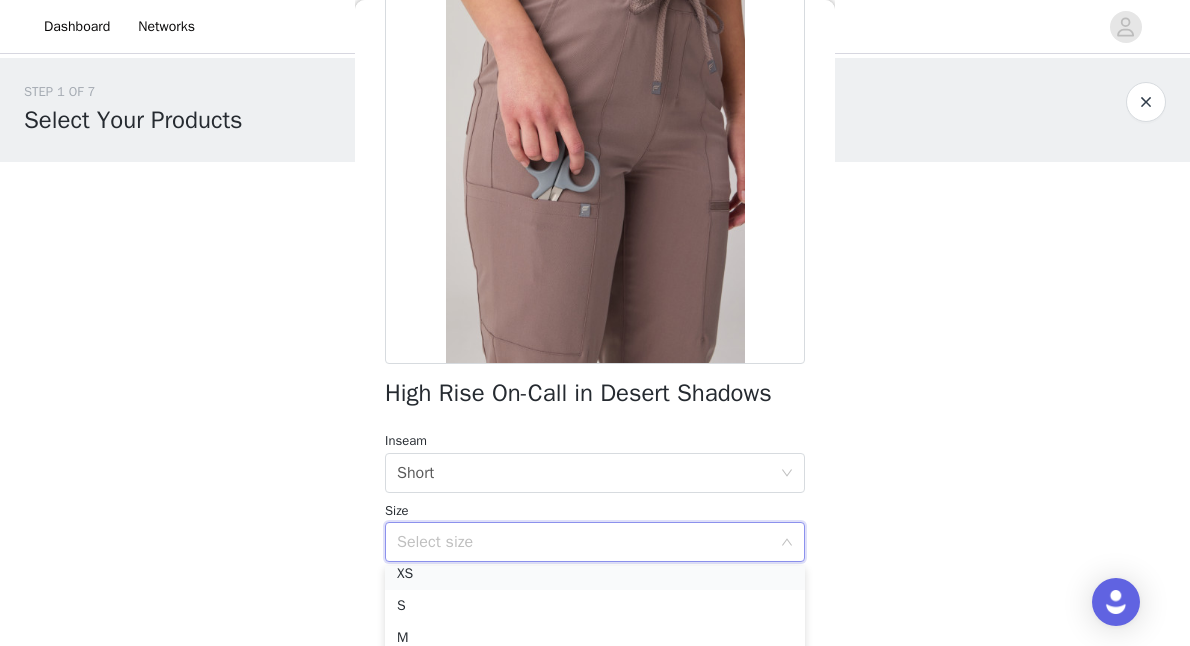 scroll, scrollTop: 46, scrollLeft: 0, axis: vertical 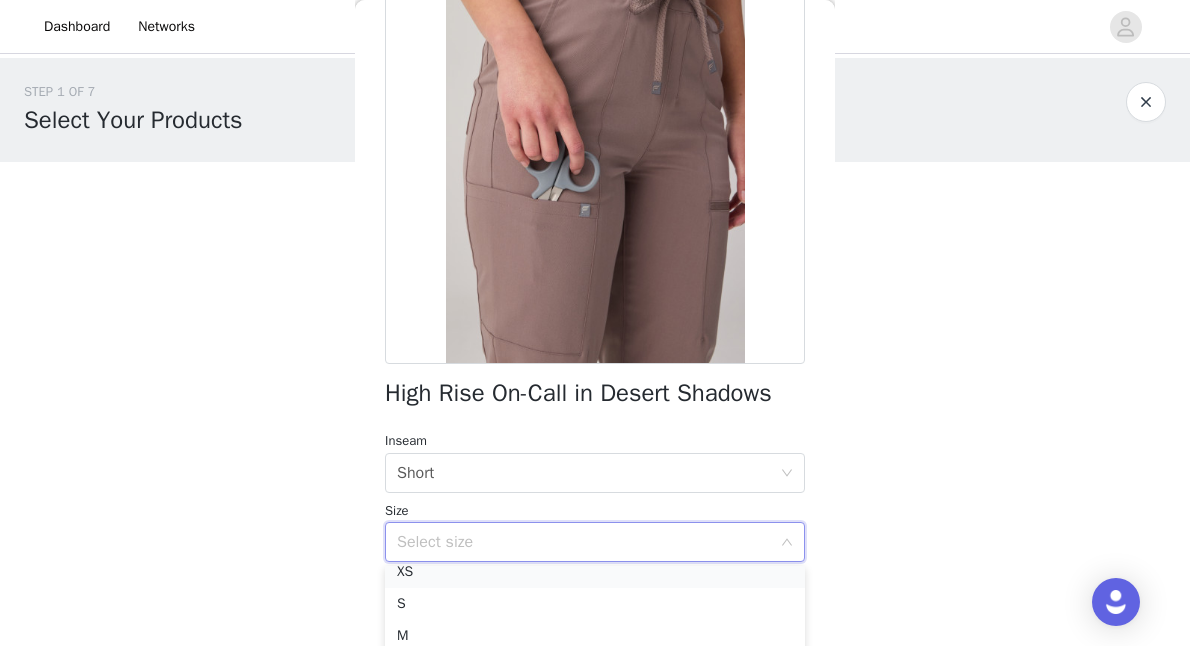 click on "S" at bounding box center (595, 604) 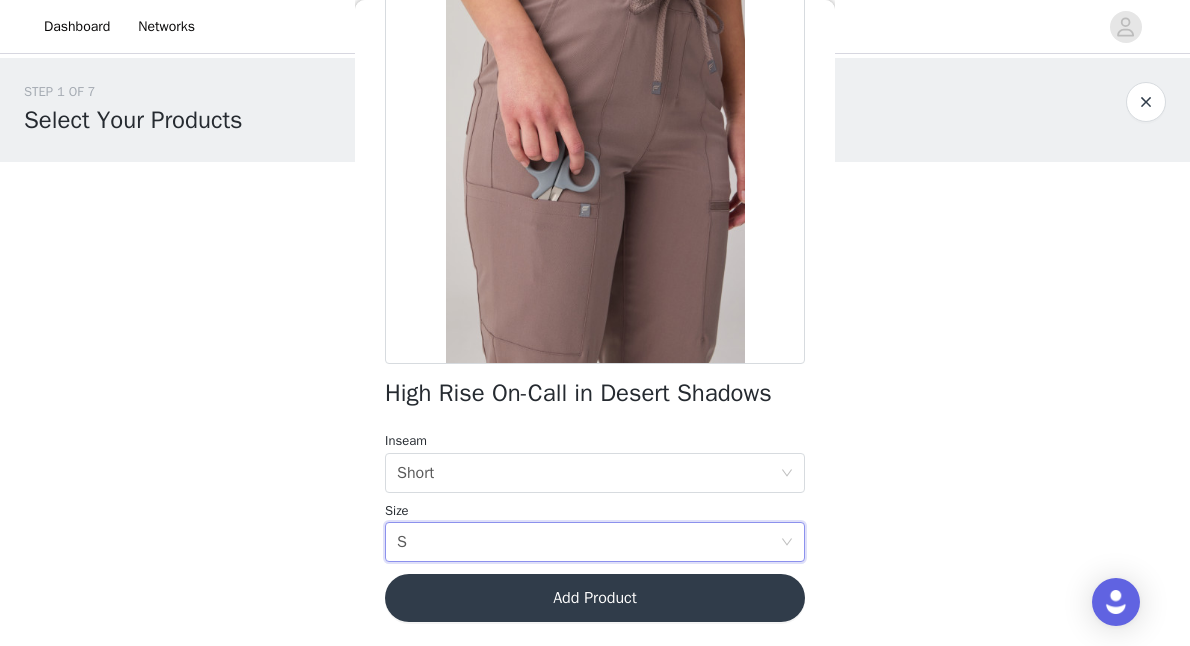 click on "Add Product" at bounding box center [595, 598] 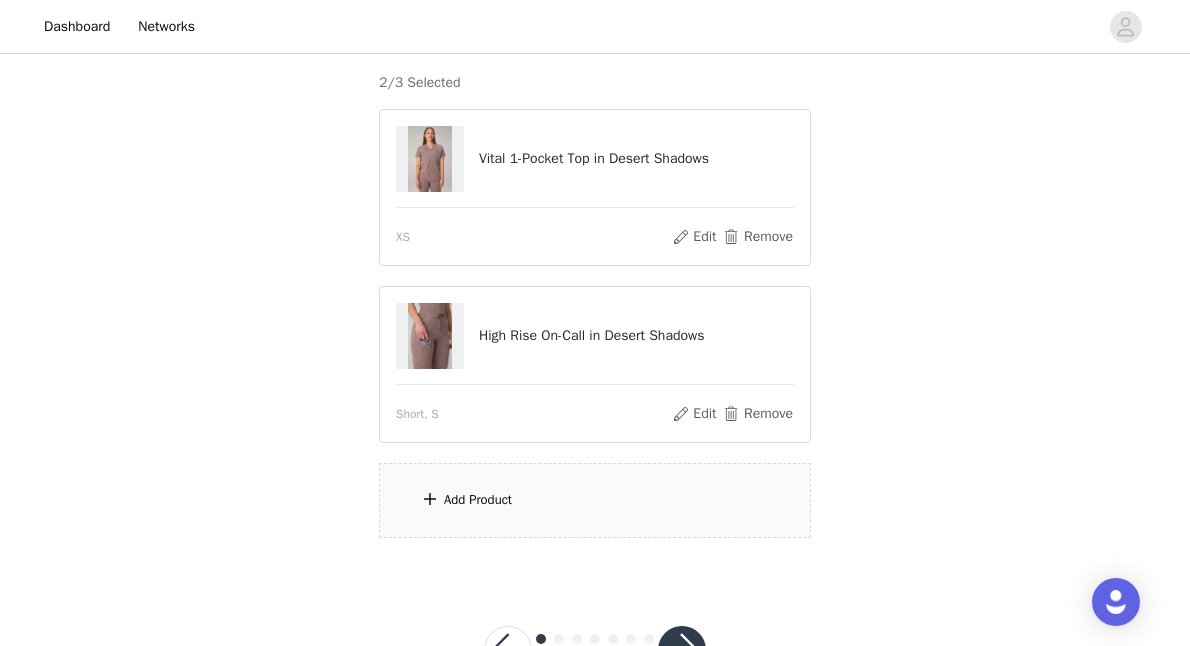 scroll, scrollTop: 305, scrollLeft: 0, axis: vertical 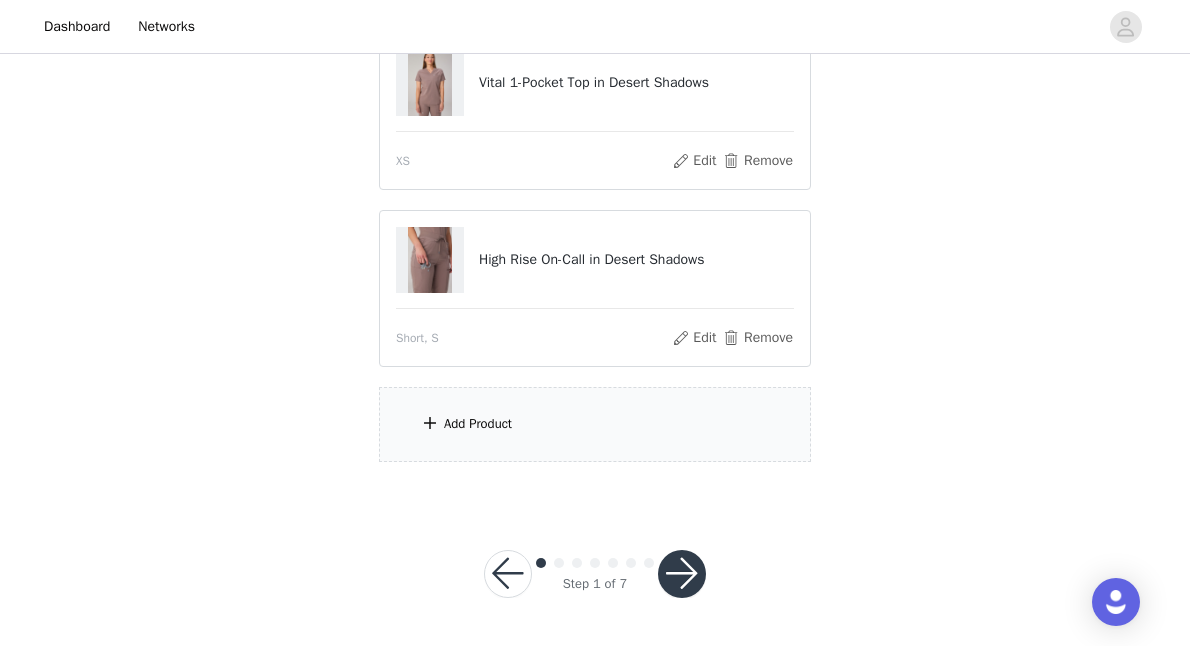click on "Add Product" at bounding box center [595, 424] 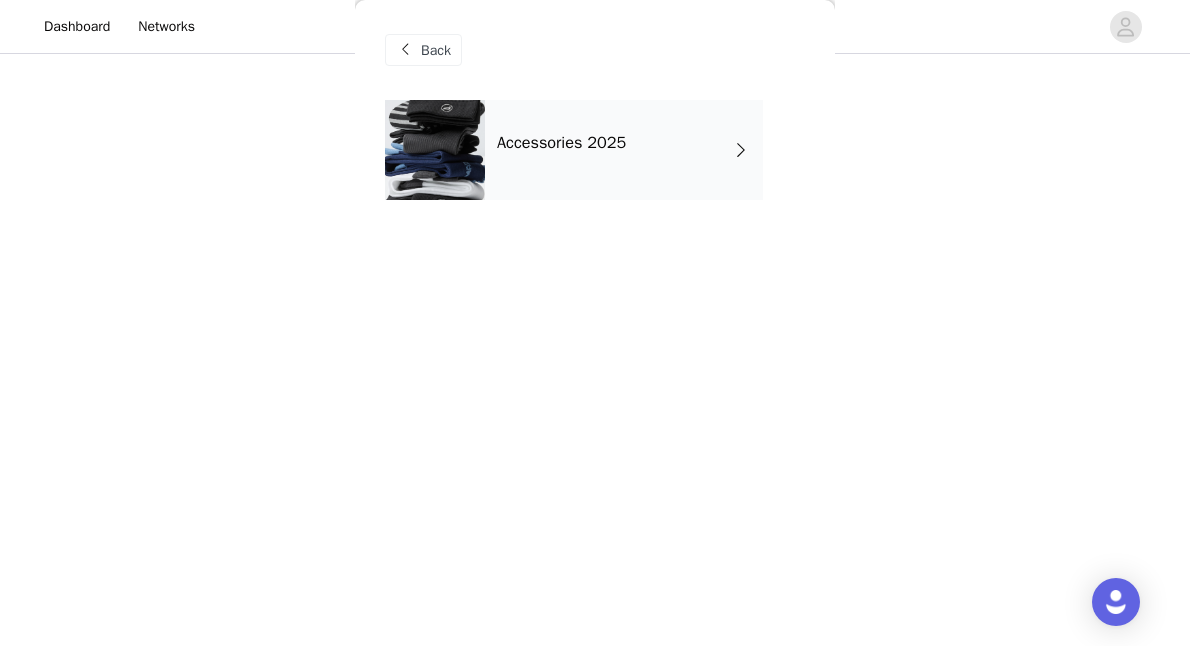 click on "Accessories 2025" at bounding box center [624, 150] 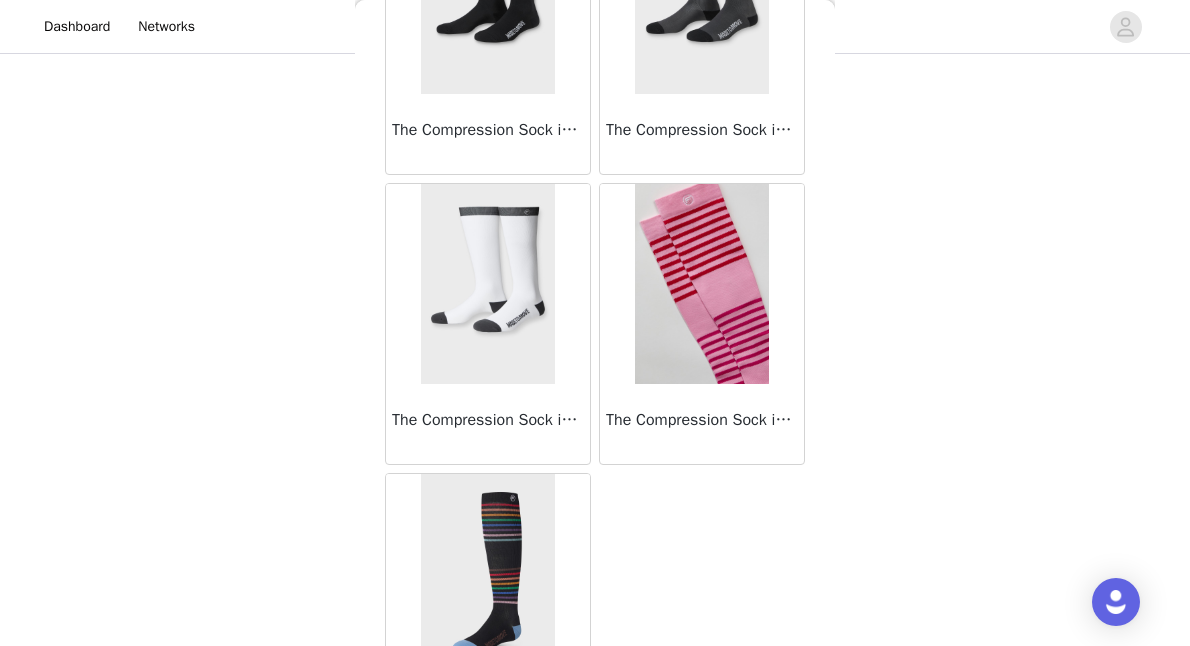scroll, scrollTop: 610, scrollLeft: 0, axis: vertical 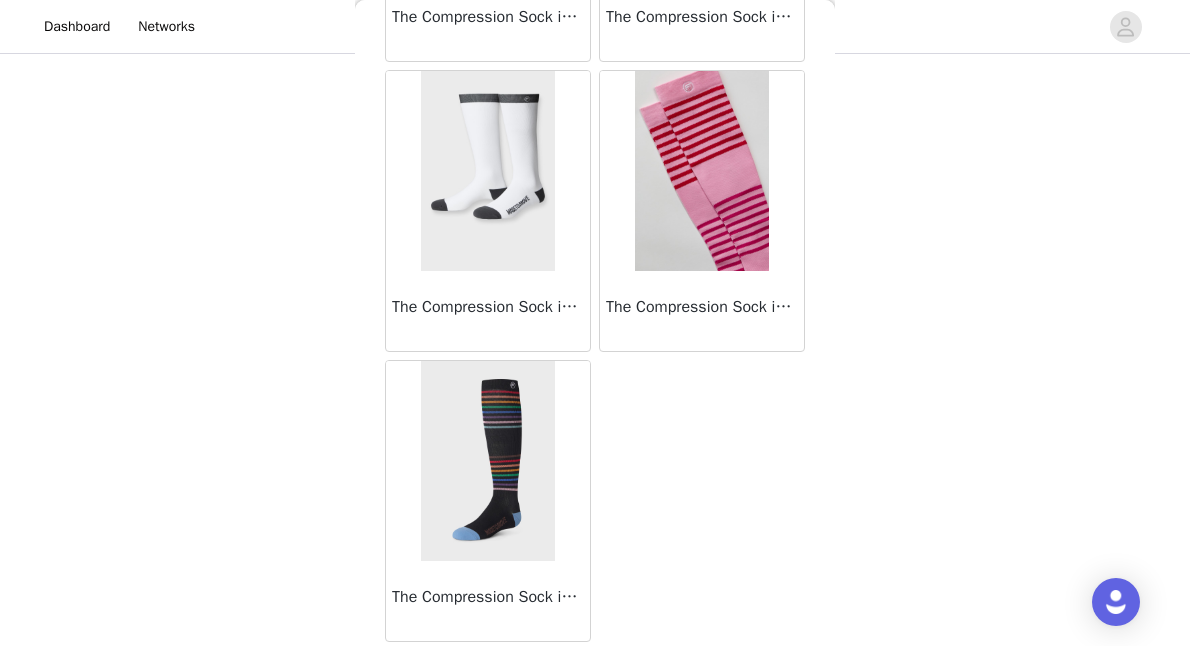 click at bounding box center (701, 171) 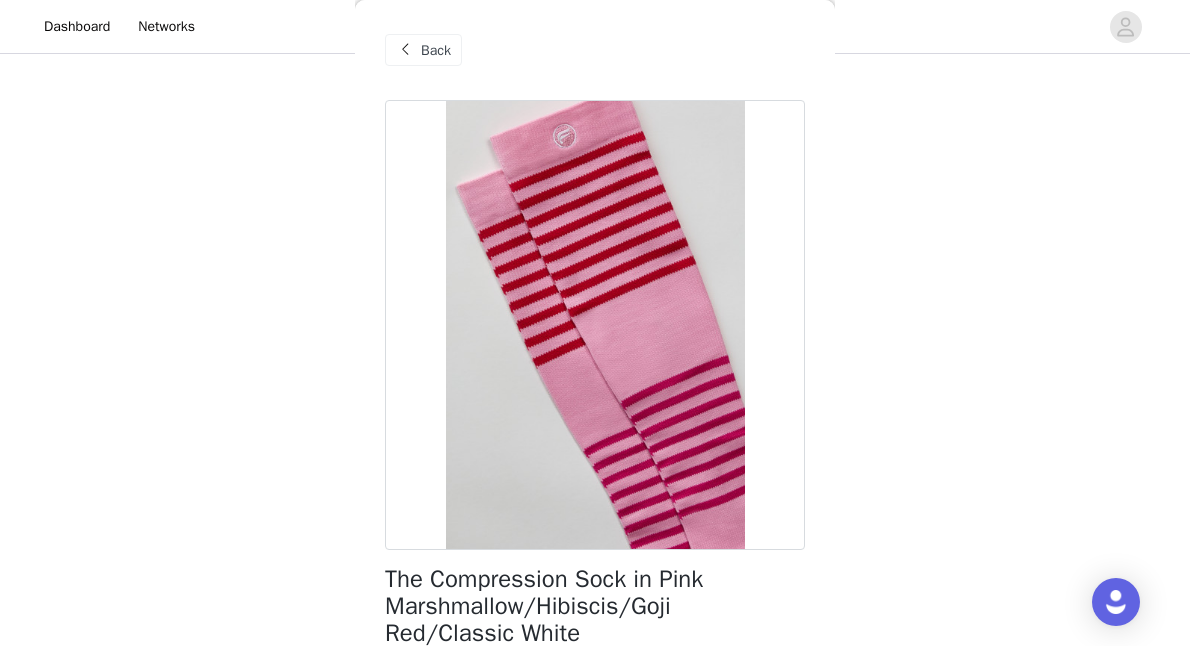 scroll, scrollTop: 170, scrollLeft: 0, axis: vertical 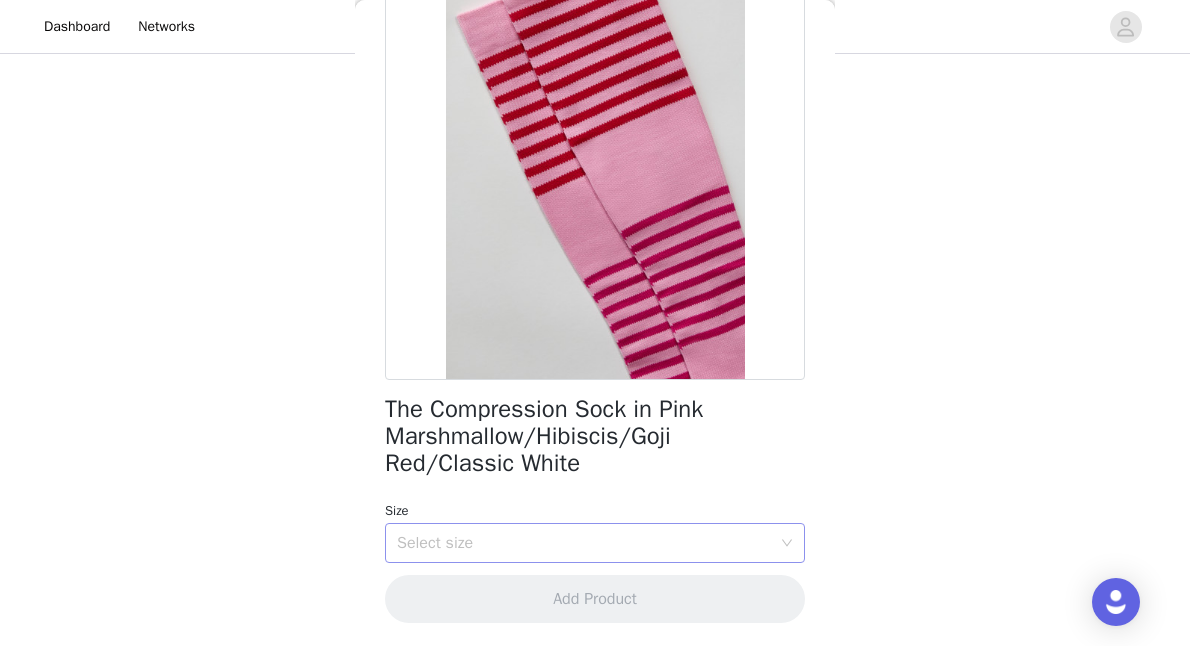 click on "Select size" at bounding box center (584, 543) 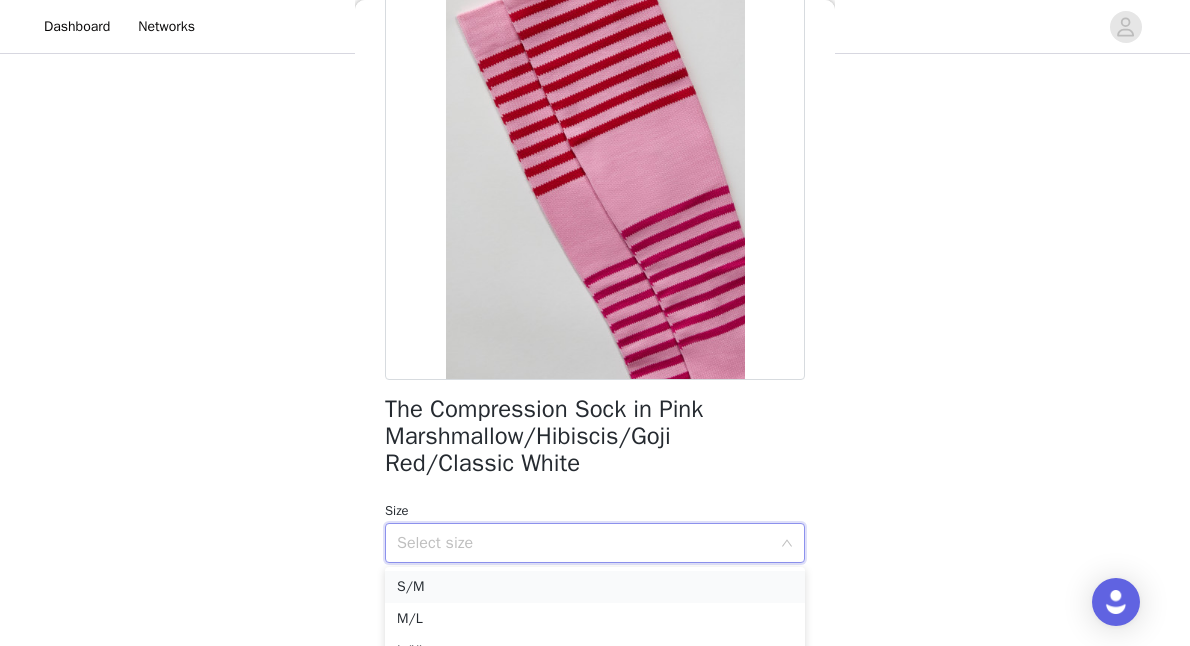 click on "S/M" at bounding box center (595, 587) 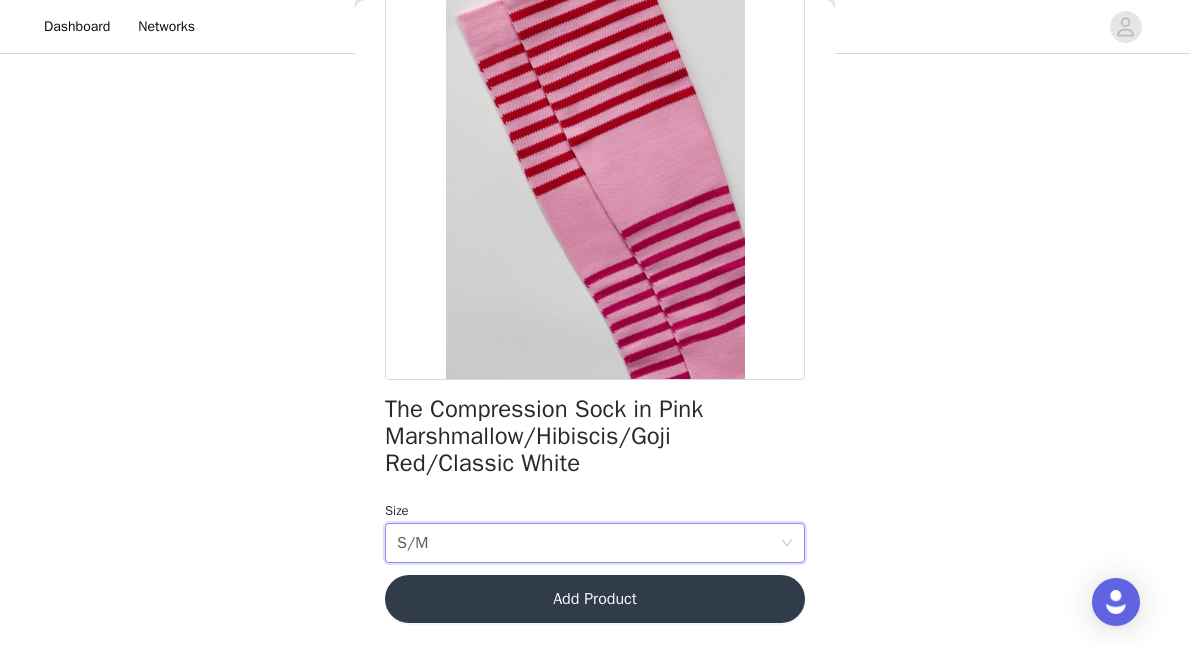 click on "Add Product" at bounding box center [595, 599] 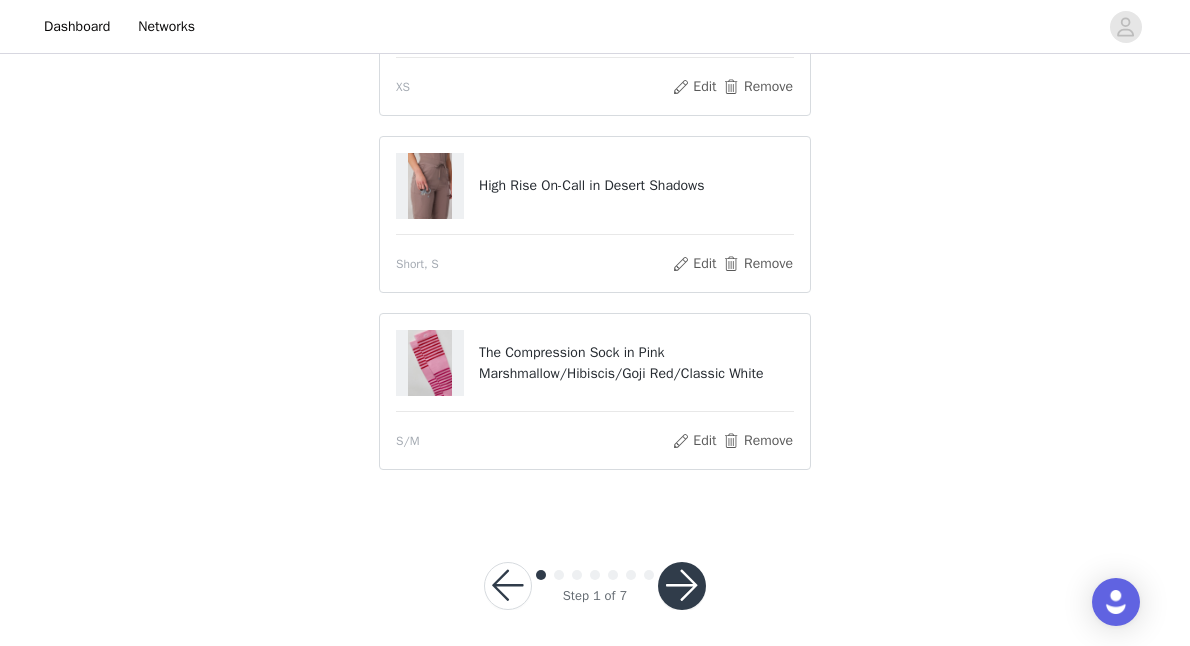 click at bounding box center (682, 586) 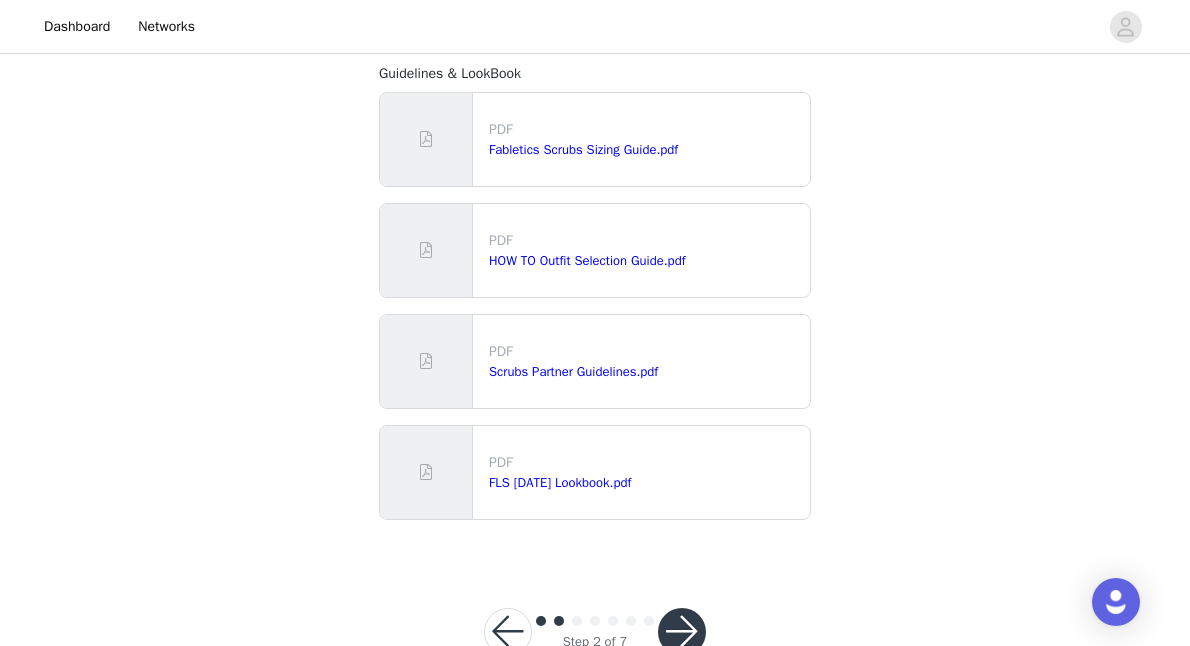 scroll, scrollTop: 570, scrollLeft: 0, axis: vertical 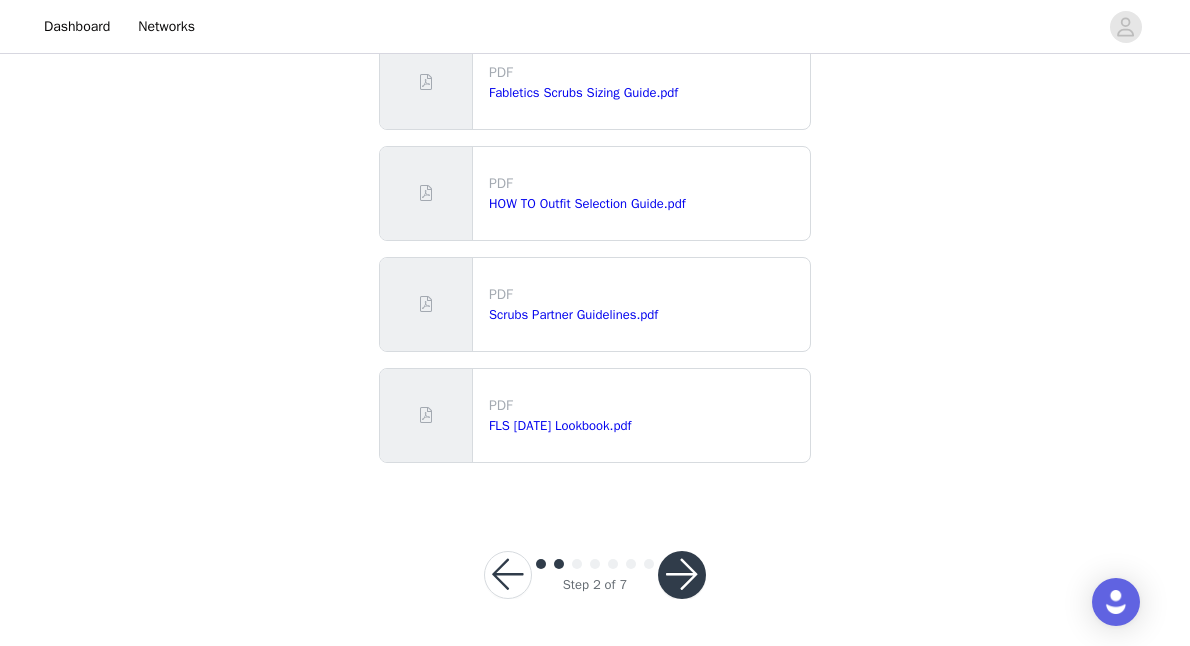 click at bounding box center (682, 575) 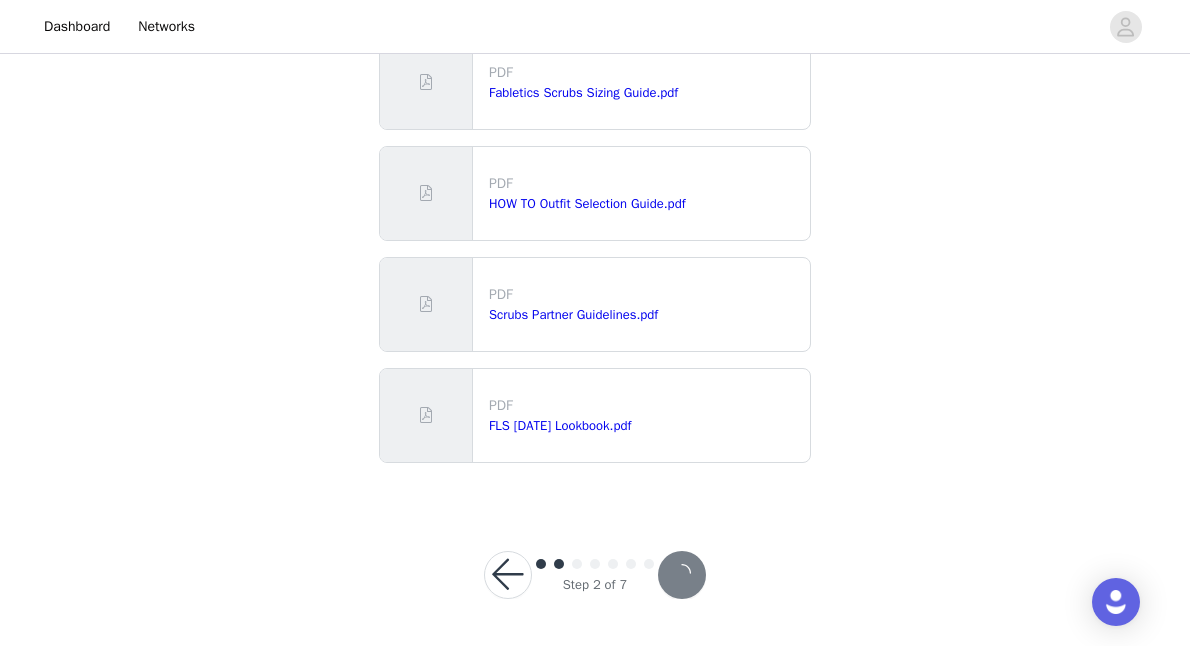scroll, scrollTop: 0, scrollLeft: 0, axis: both 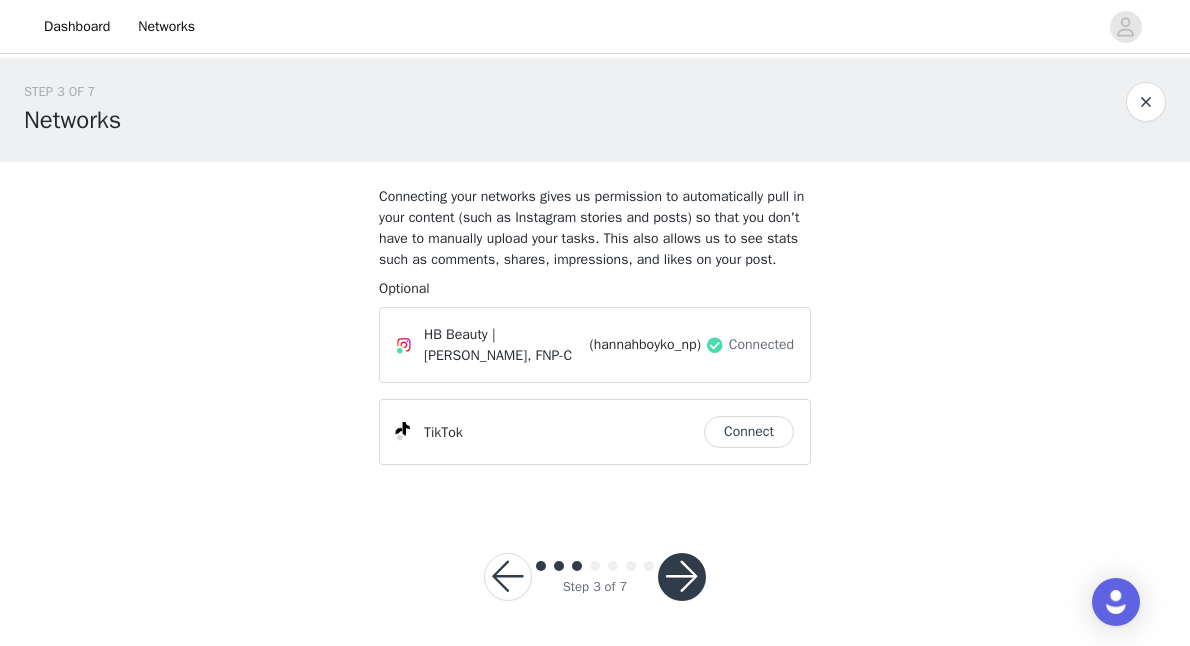 click at bounding box center [682, 577] 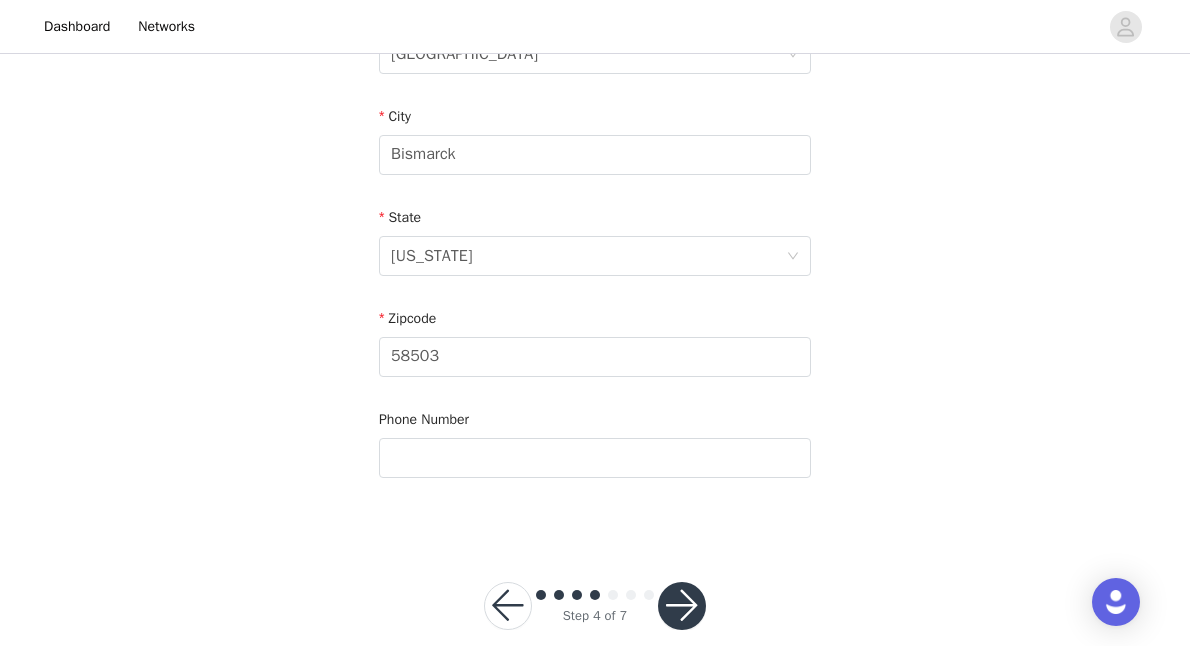 scroll, scrollTop: 759, scrollLeft: 0, axis: vertical 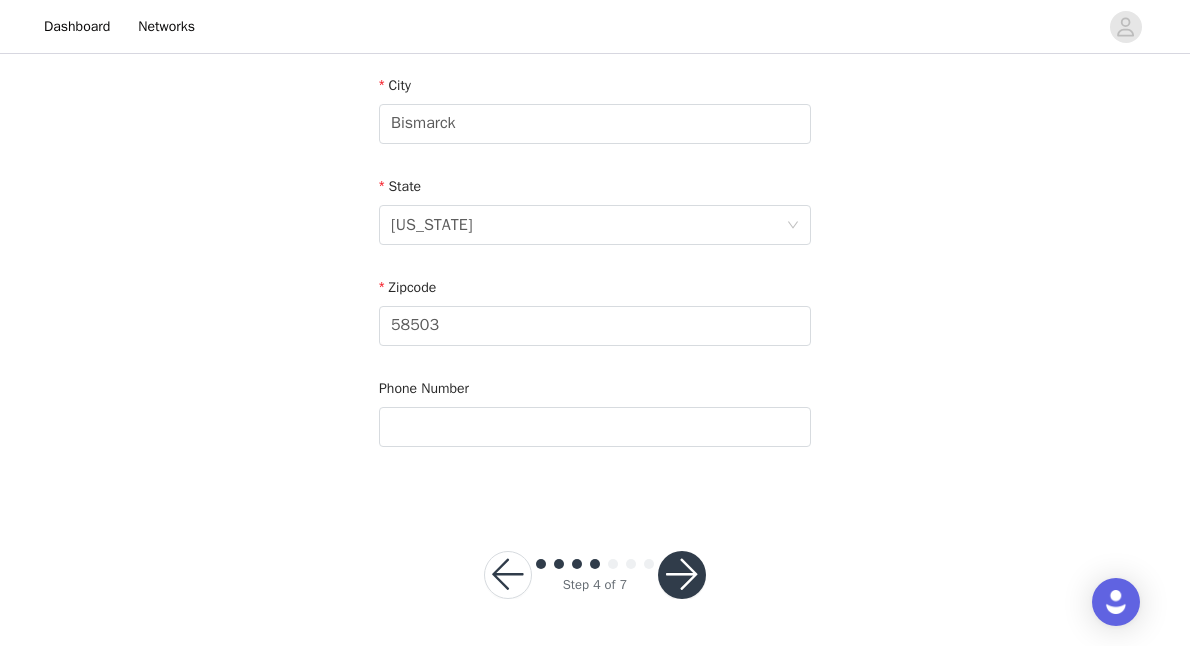 click at bounding box center [682, 575] 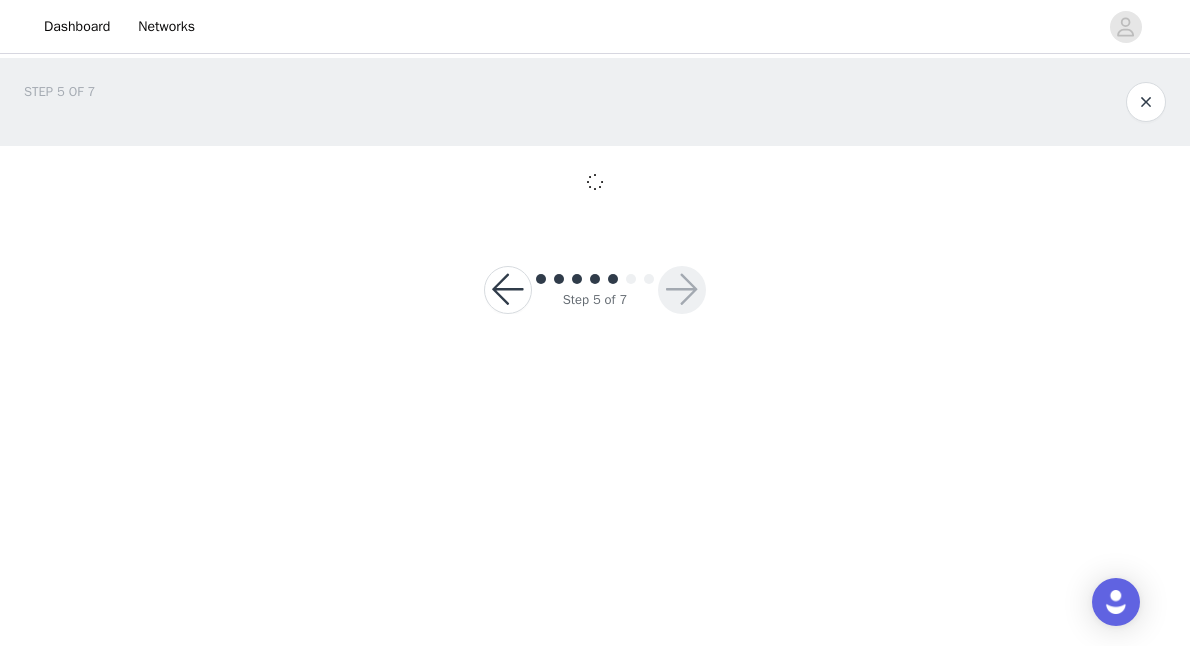 scroll, scrollTop: 0, scrollLeft: 0, axis: both 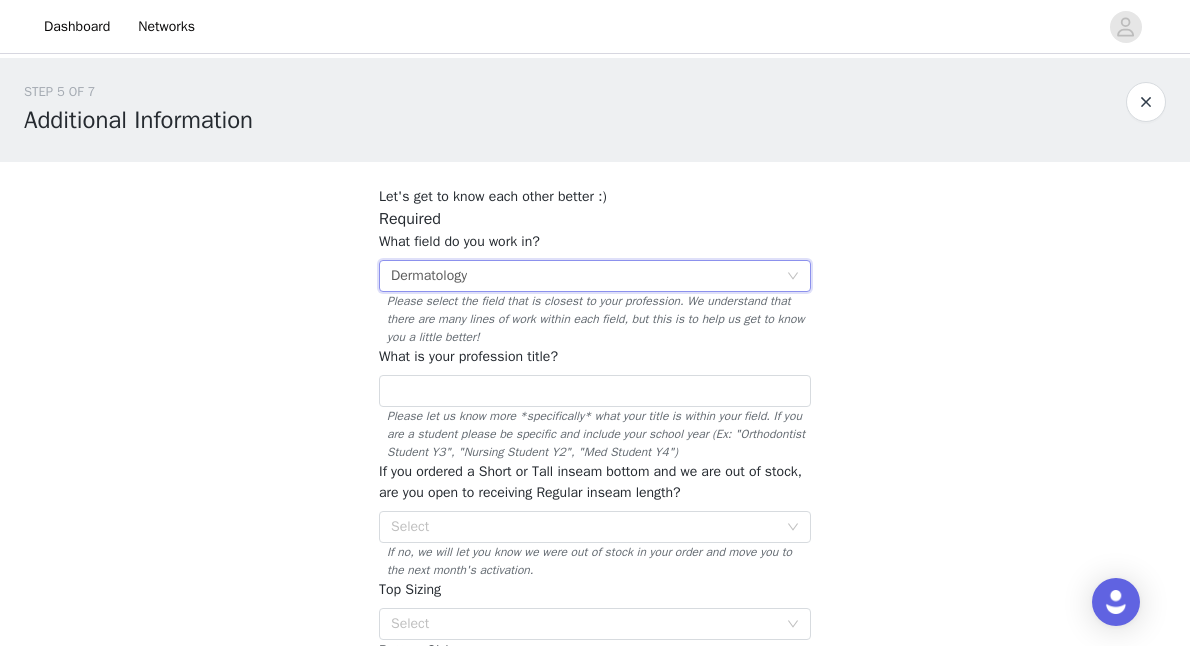 click 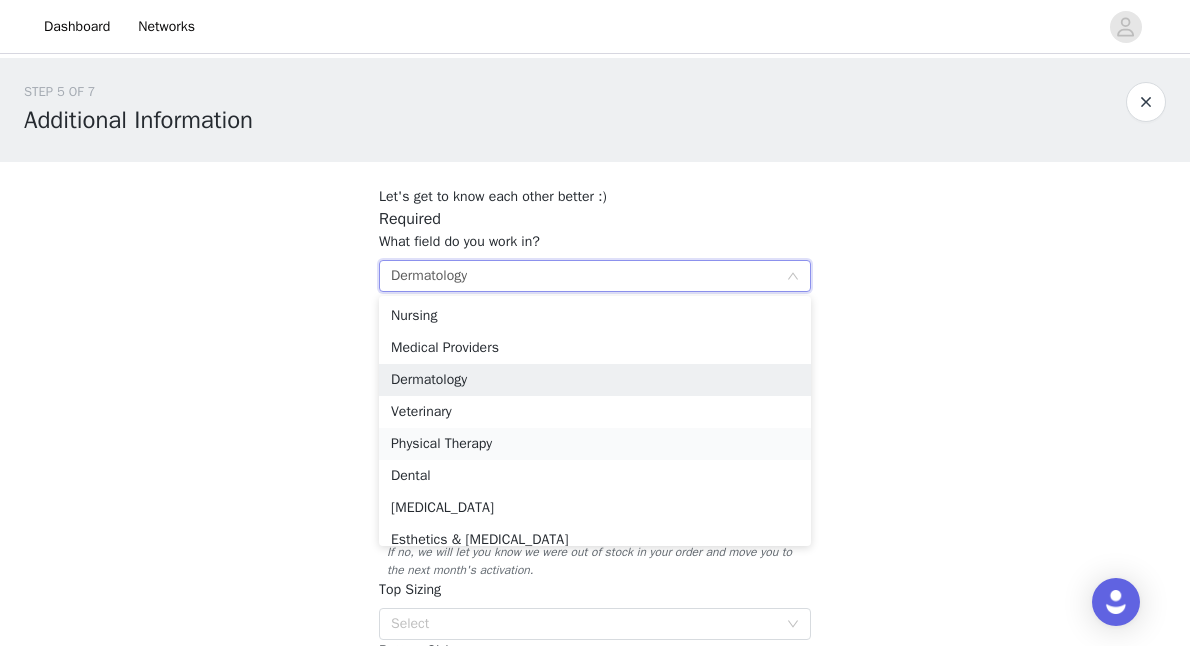 scroll, scrollTop: 142, scrollLeft: 0, axis: vertical 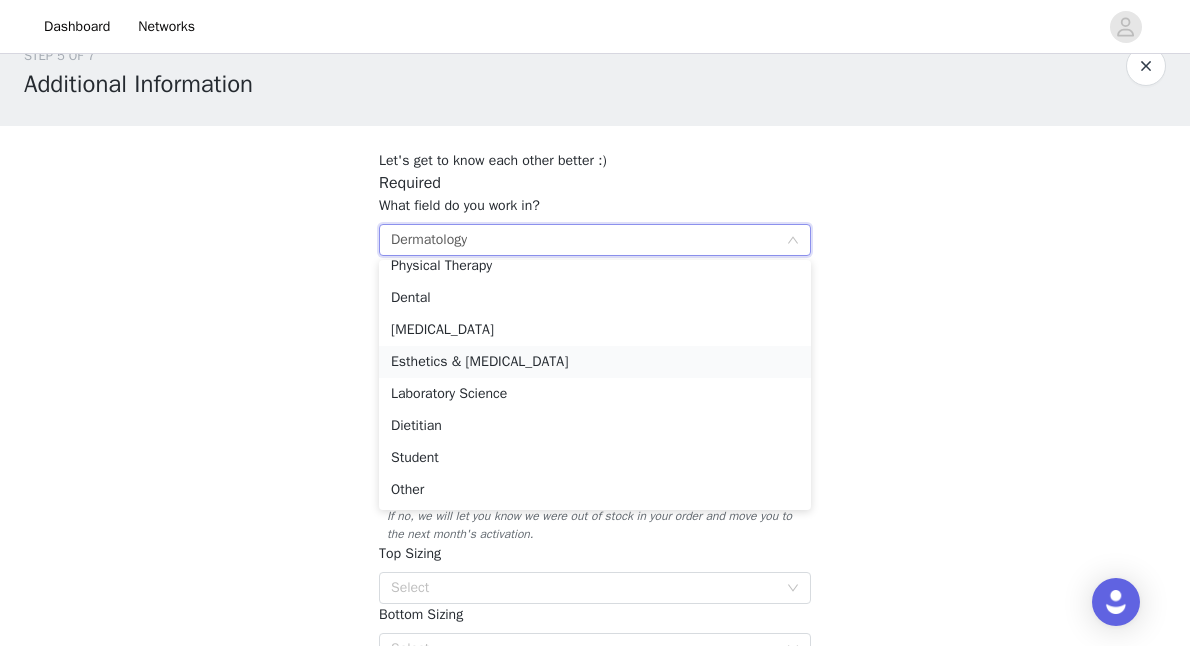 click on "Esthetics & Skin Care" at bounding box center (595, 362) 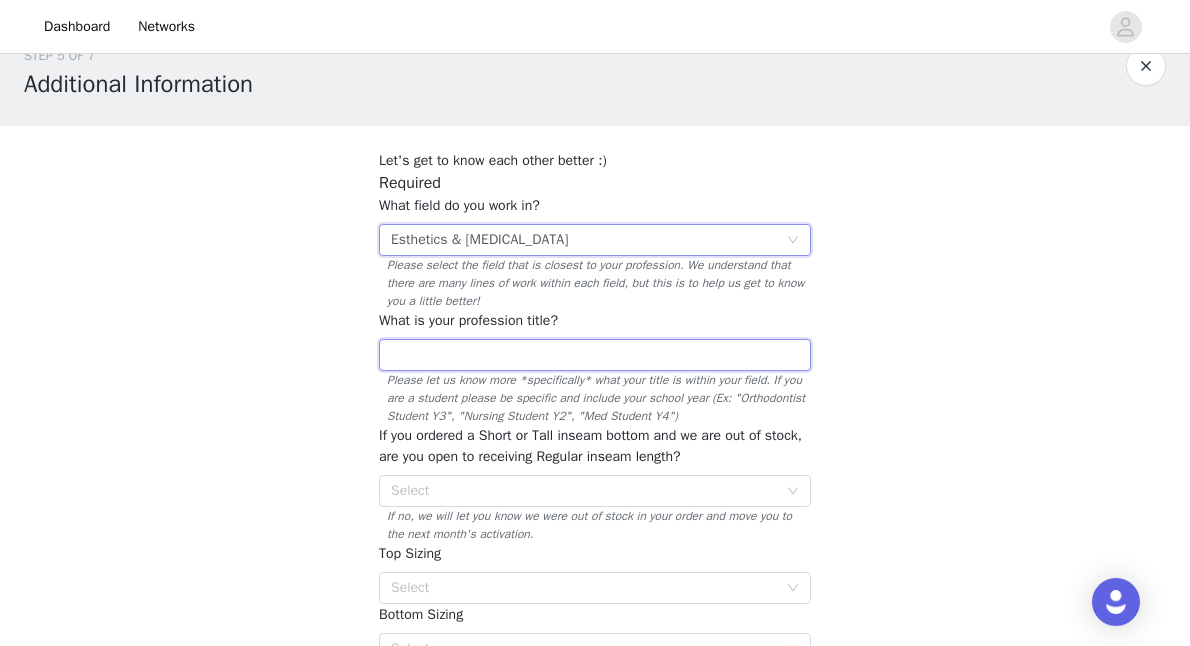 click at bounding box center (595, 355) 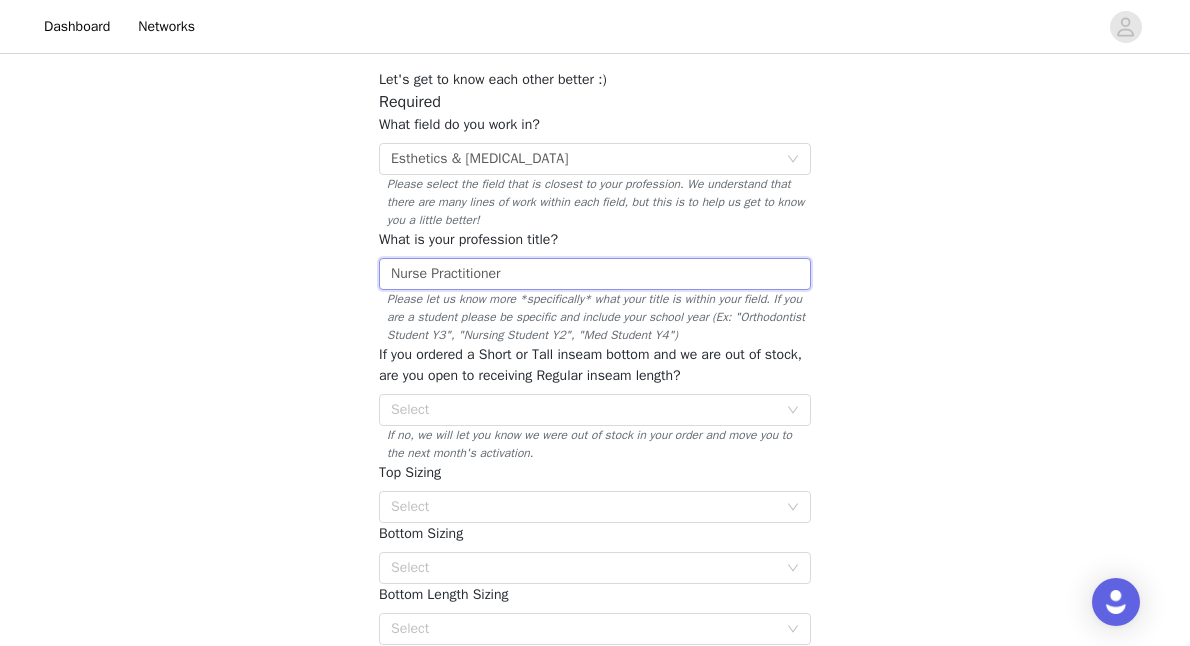 scroll, scrollTop: 121, scrollLeft: 0, axis: vertical 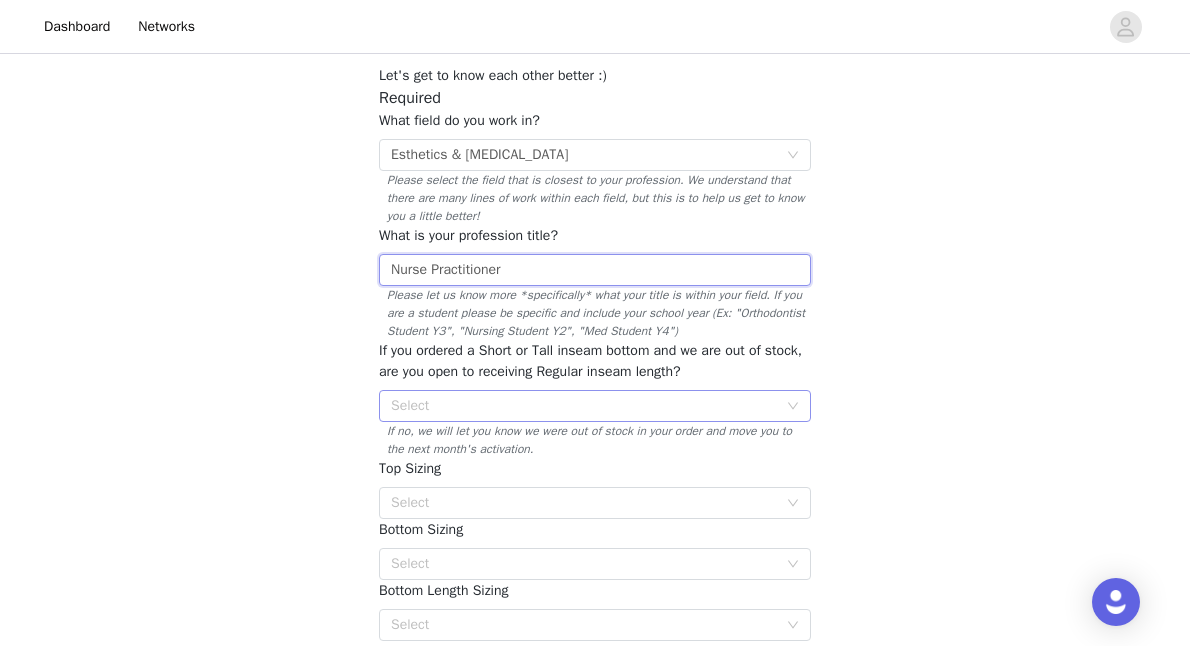 type on "Nurse Practitioner" 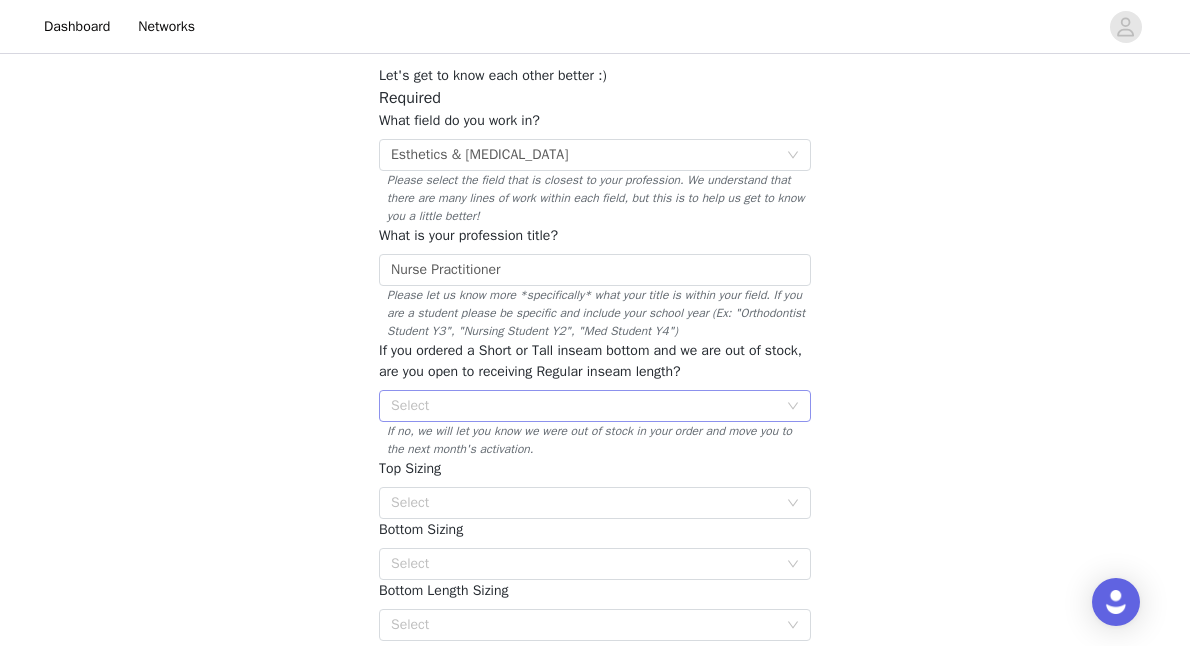 click 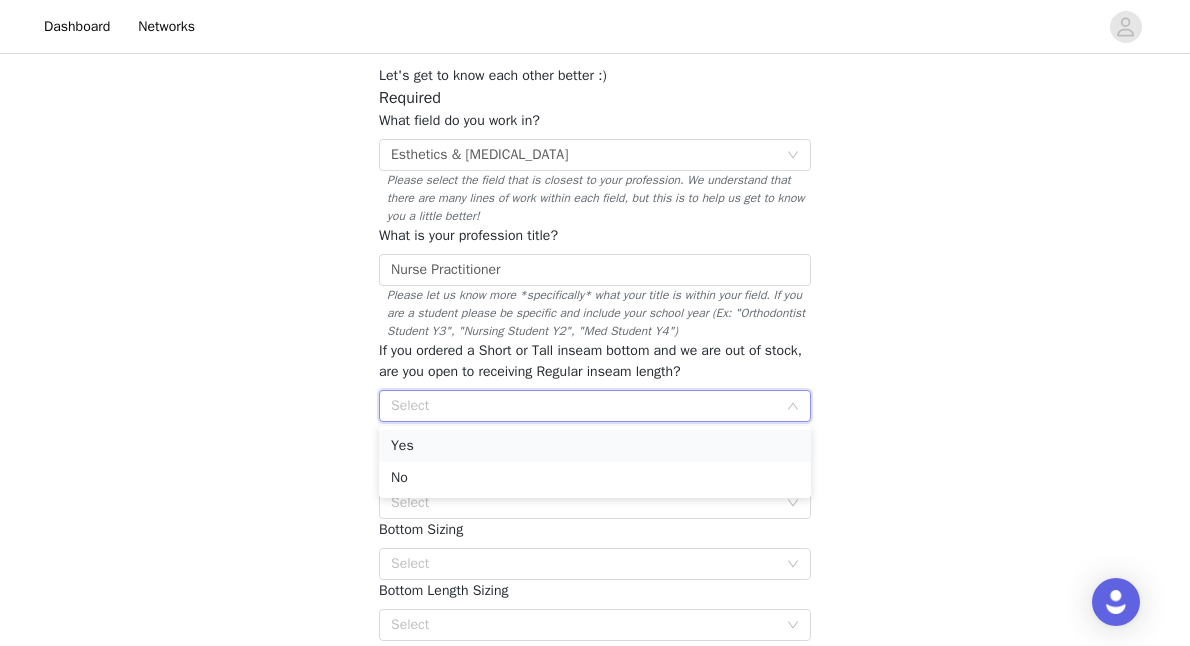 click on "Yes" at bounding box center [595, 446] 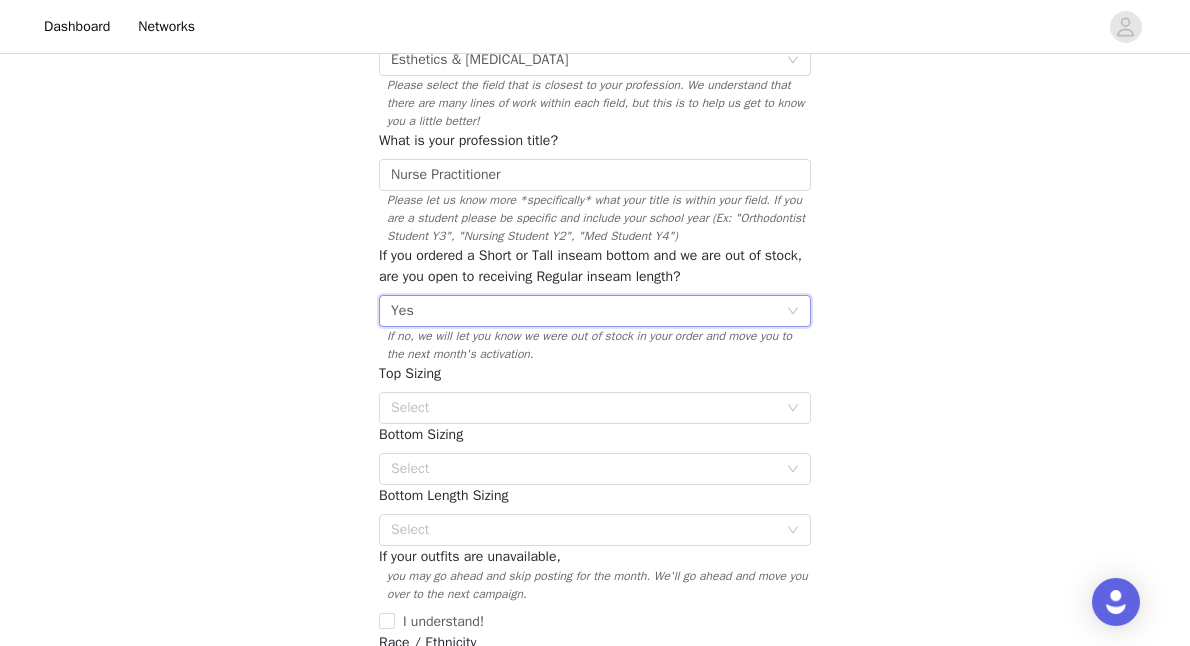 scroll, scrollTop: 230, scrollLeft: 0, axis: vertical 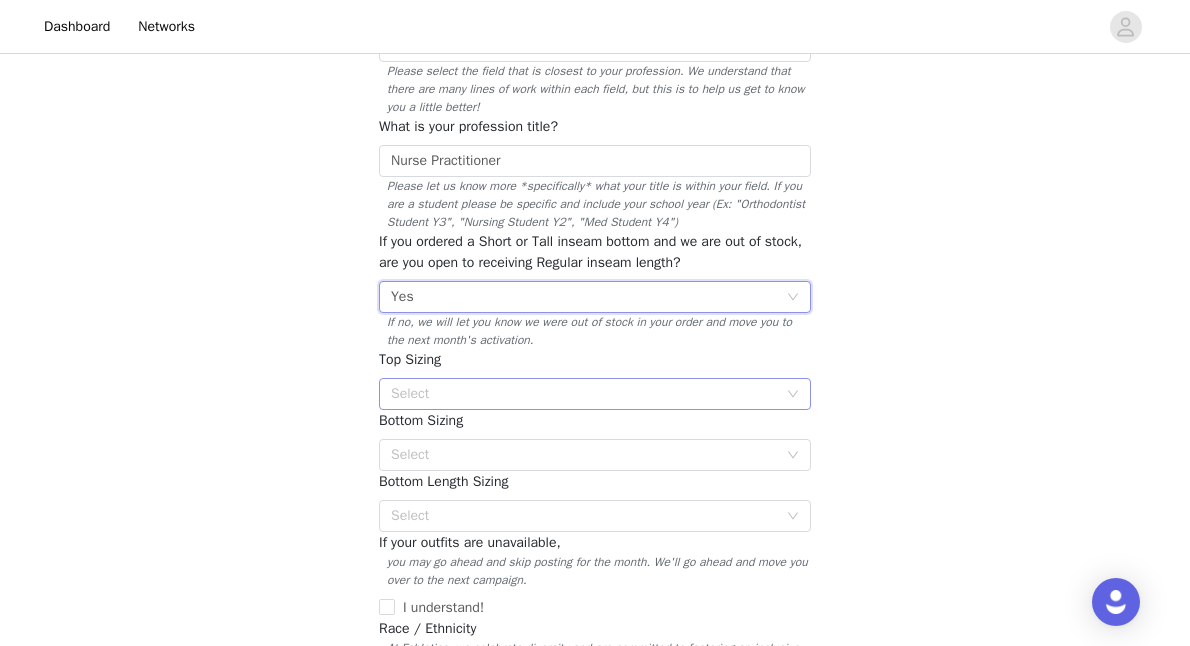 click on "Select" at bounding box center [584, 394] 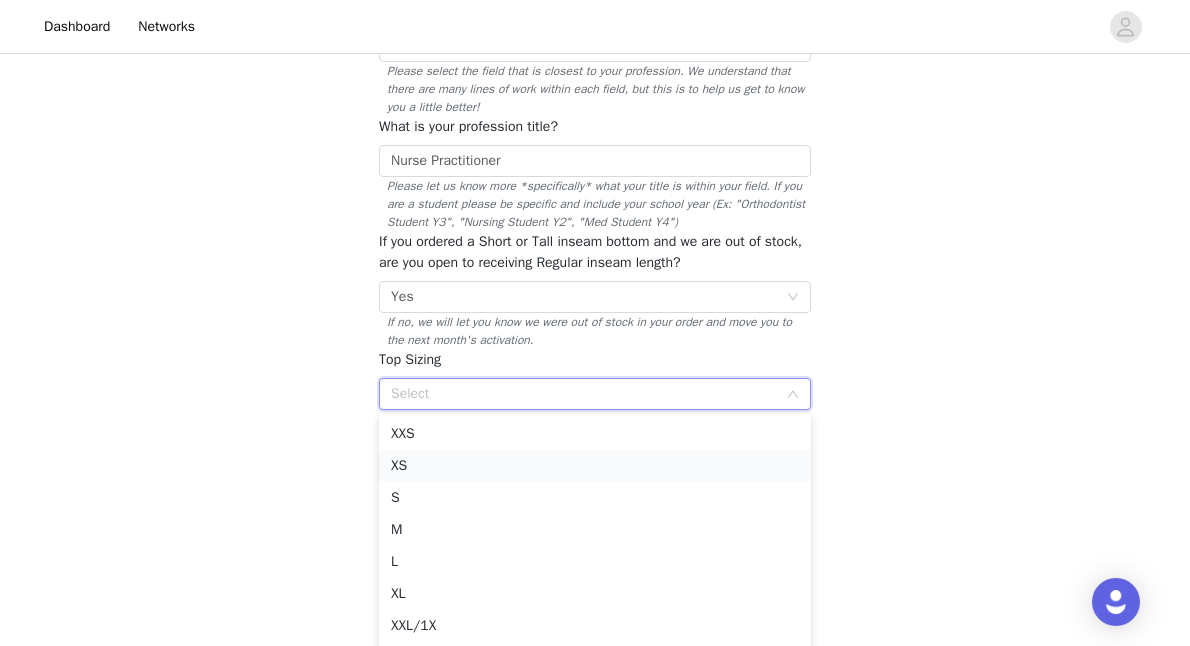 click on "XS" at bounding box center [595, 466] 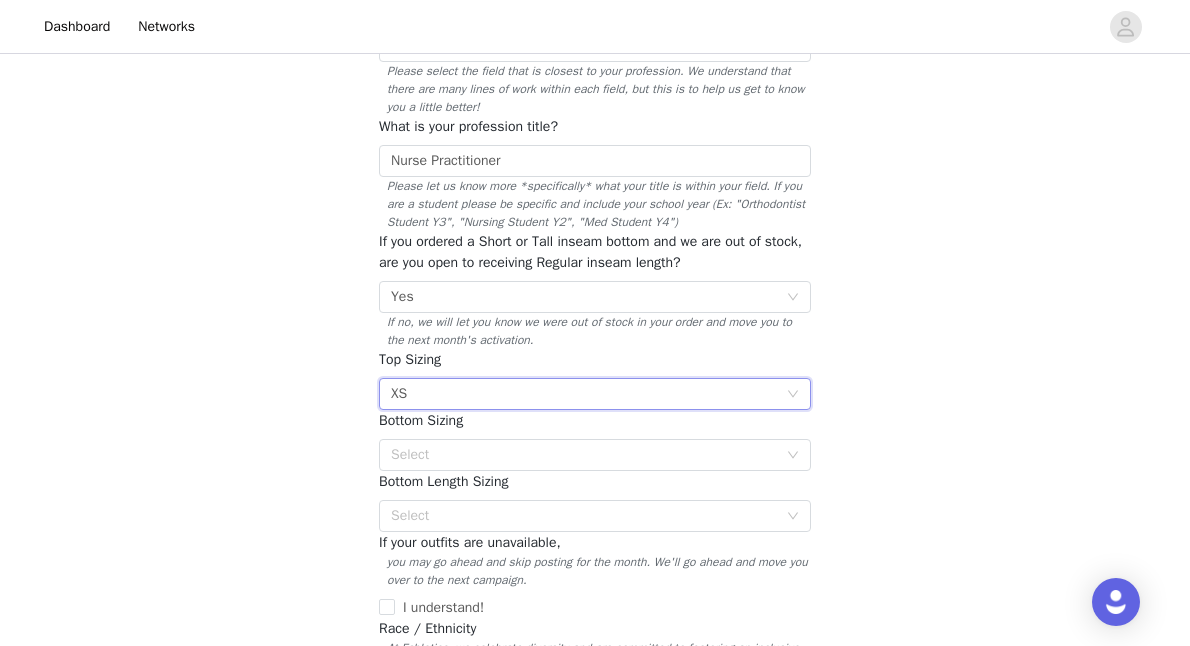 scroll, scrollTop: 293, scrollLeft: 0, axis: vertical 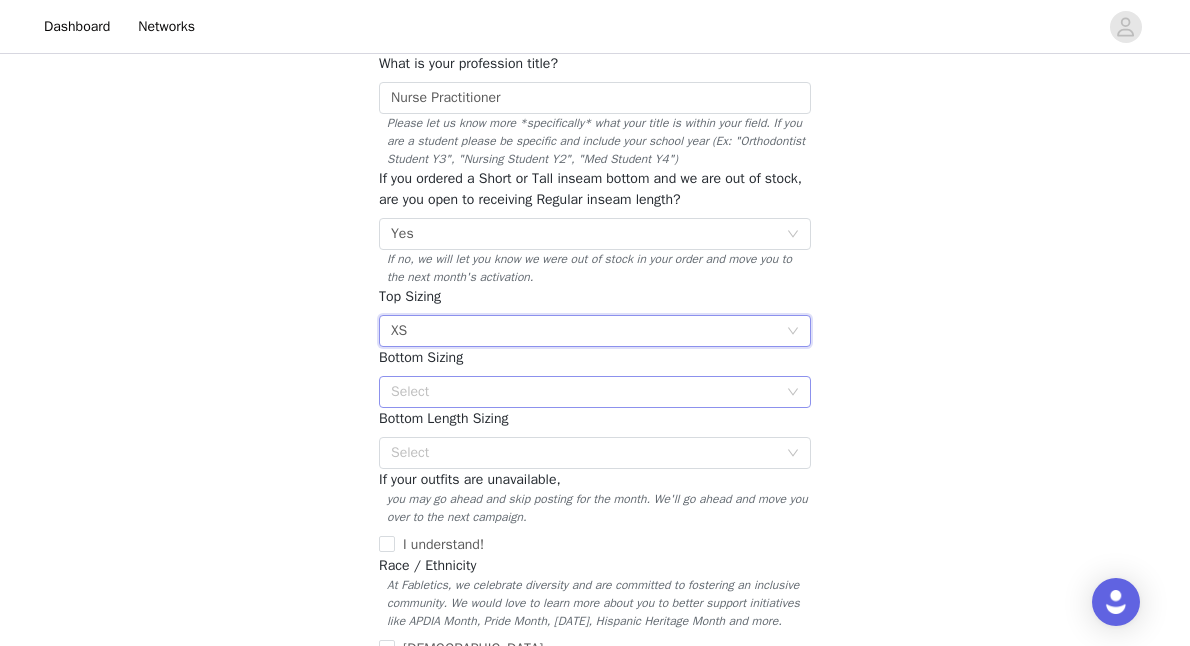 click 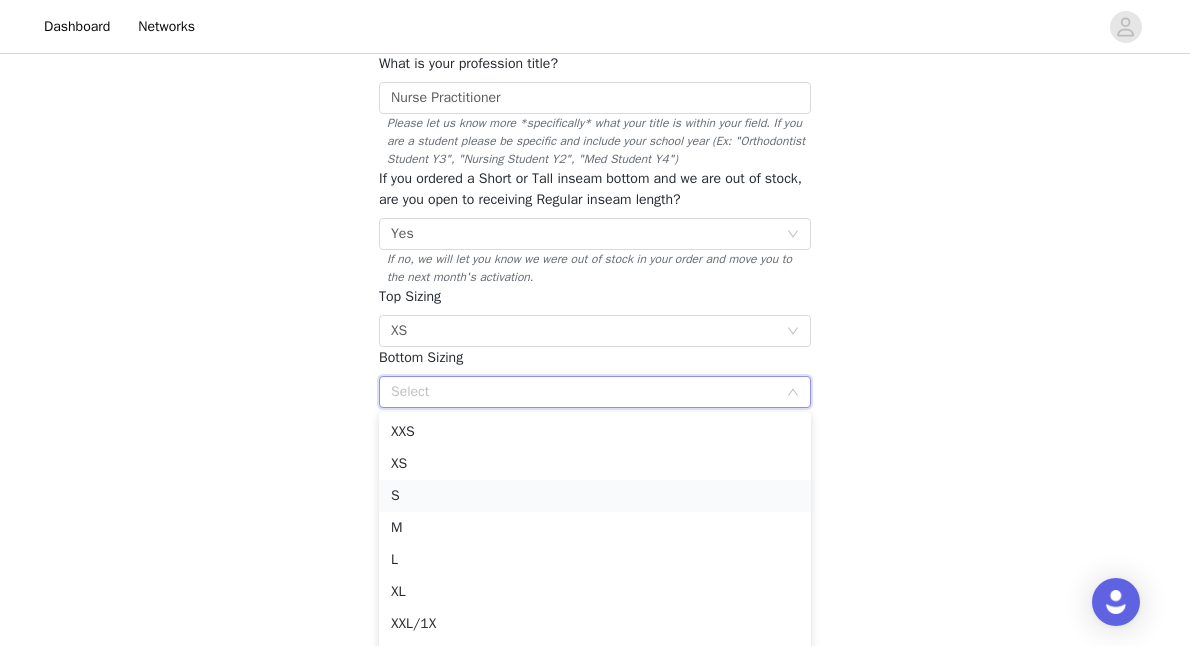 click on "S" at bounding box center [595, 496] 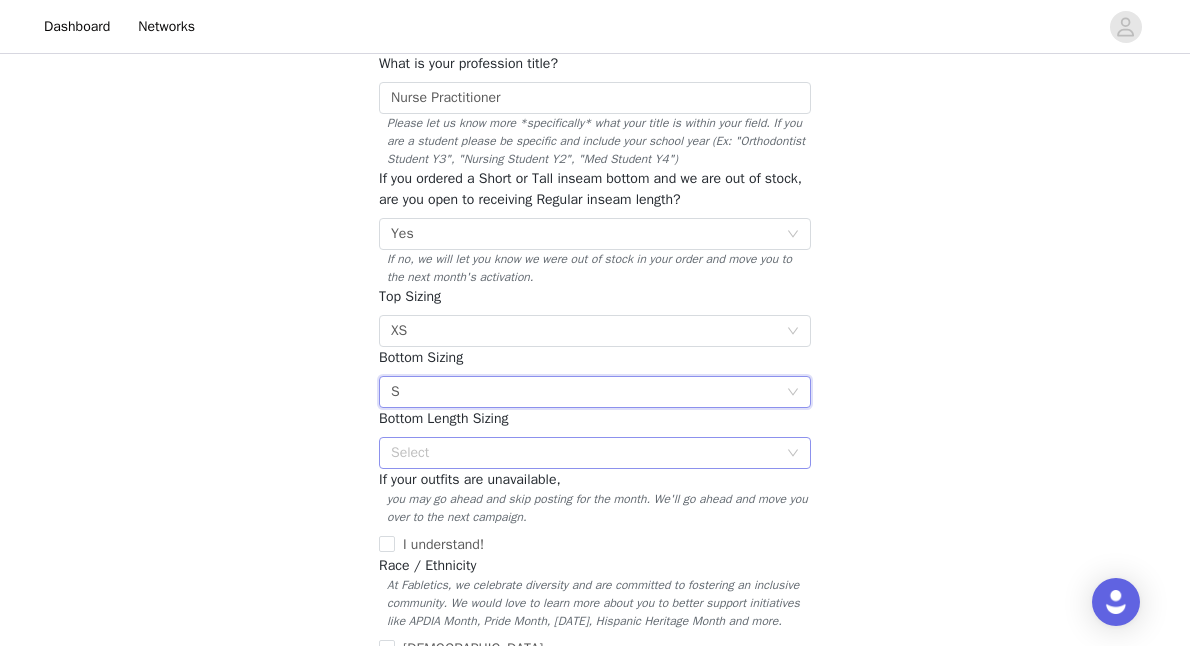 click on "Select" at bounding box center (584, 453) 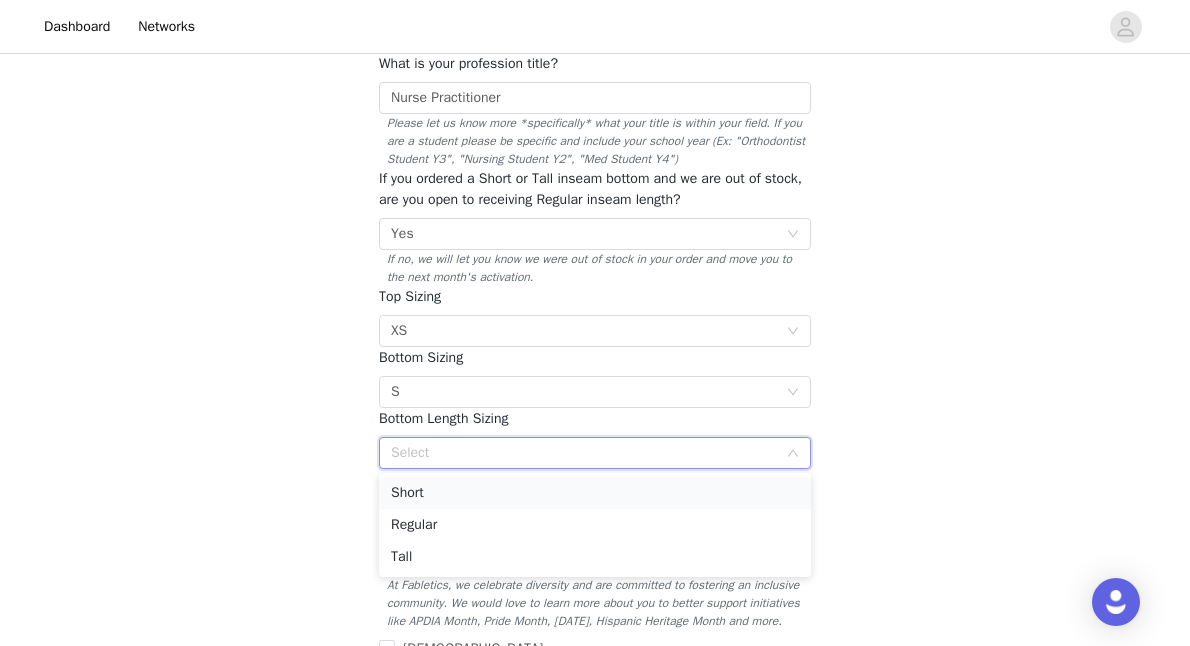 click on "Short" at bounding box center (595, 493) 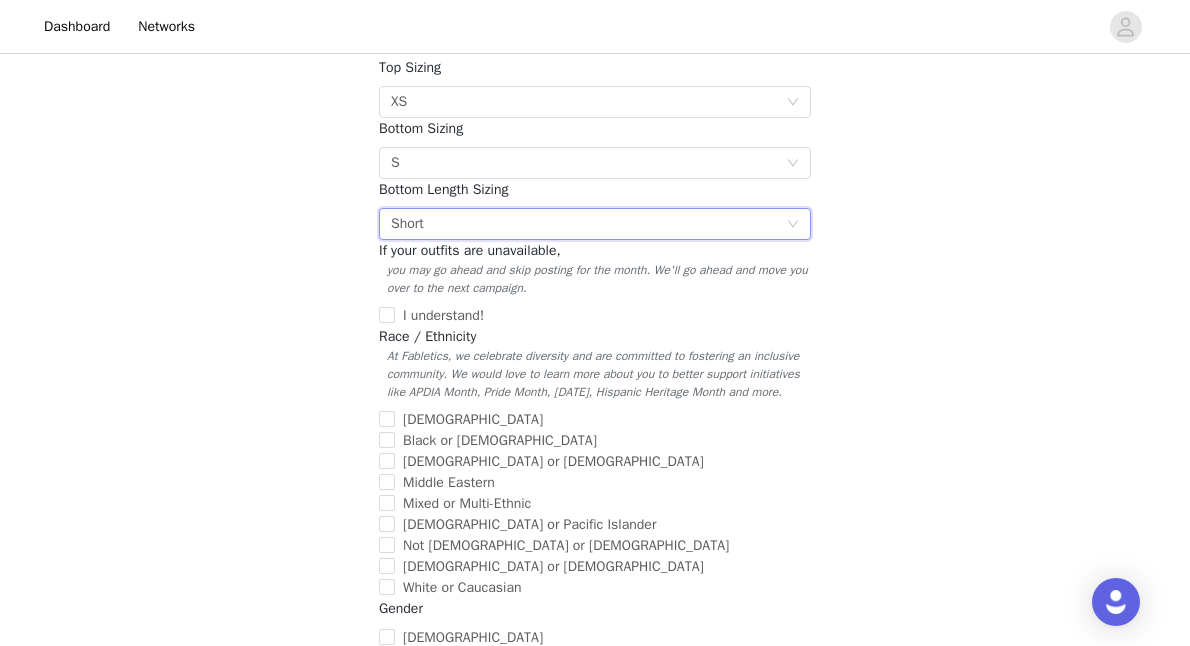 scroll, scrollTop: 530, scrollLeft: 0, axis: vertical 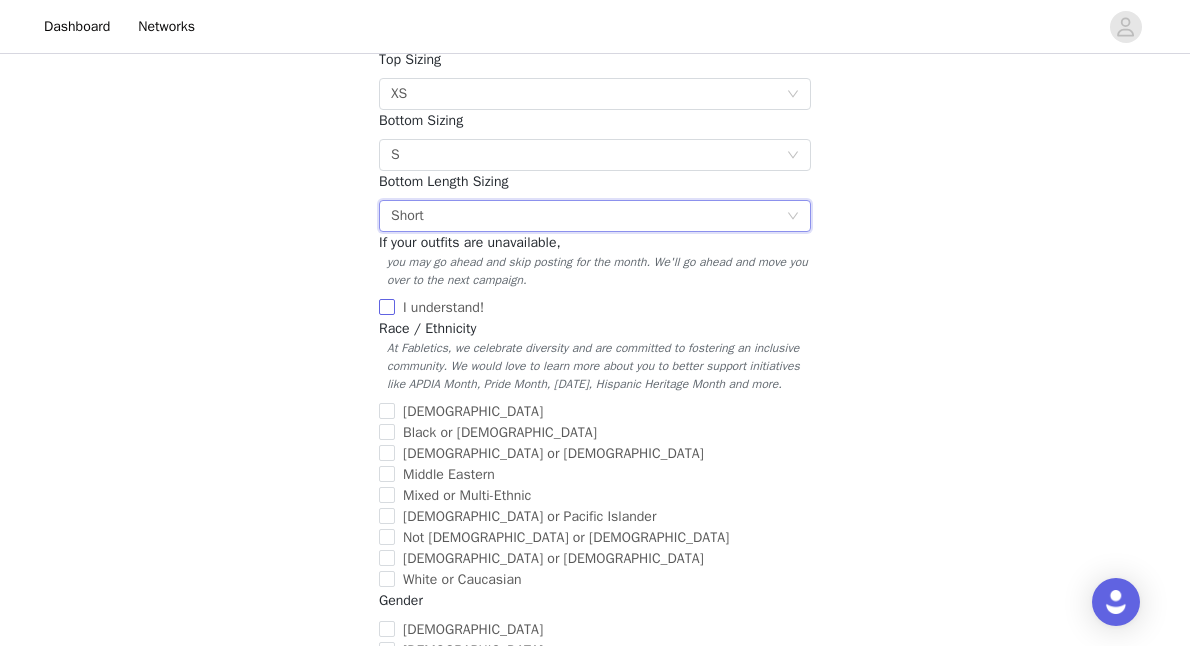 click on "I understand!" at bounding box center (387, 307) 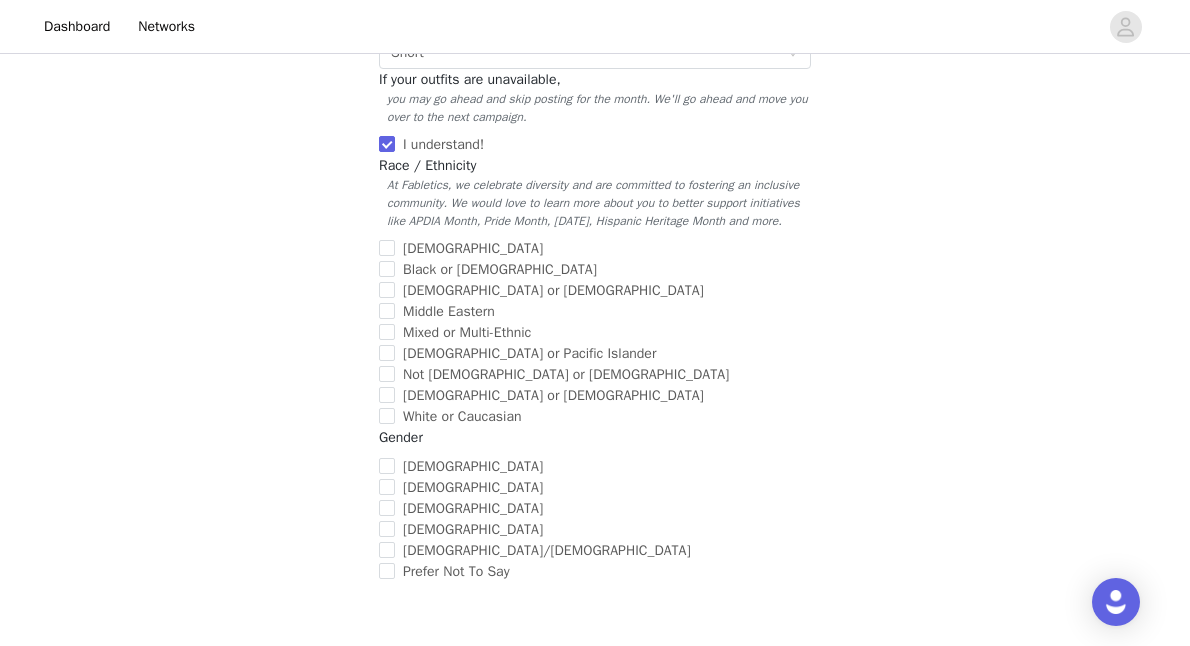 scroll, scrollTop: 695, scrollLeft: 0, axis: vertical 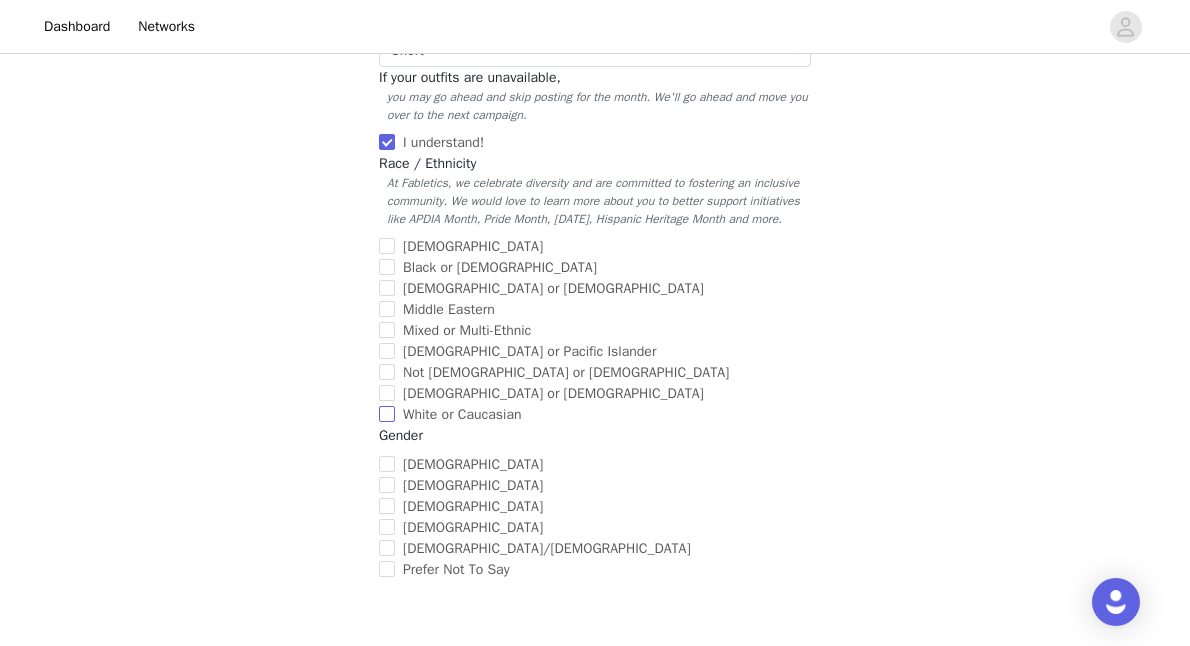 click on "White or Caucasian" at bounding box center [595, 414] 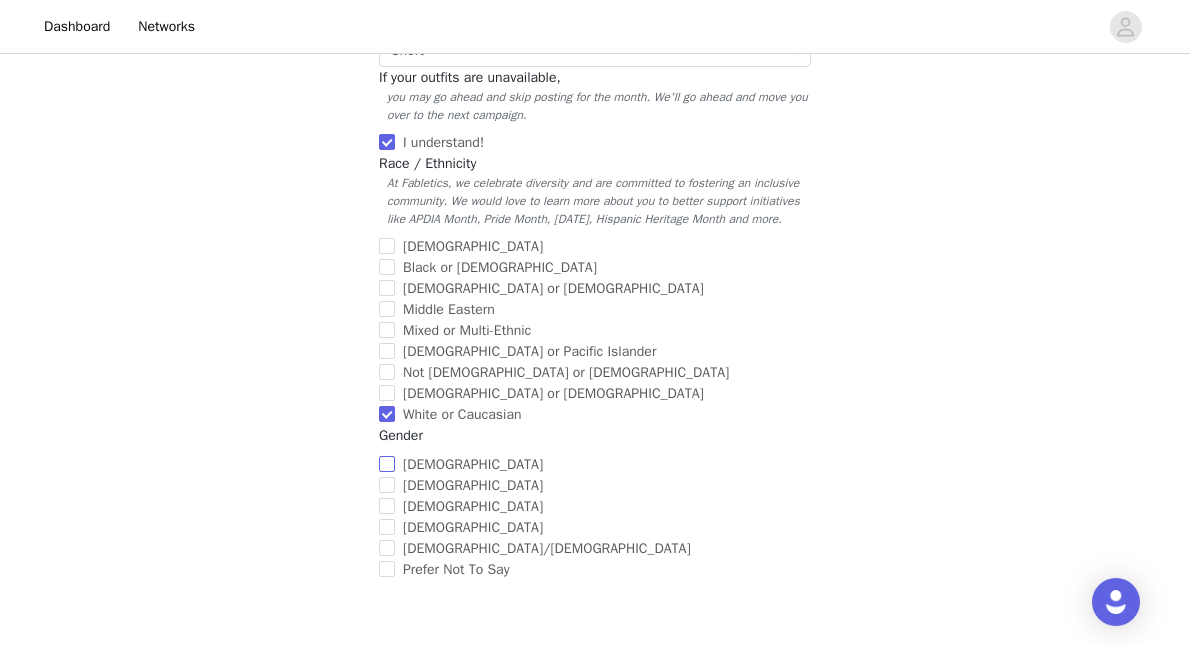 click on "Female" at bounding box center [387, 464] 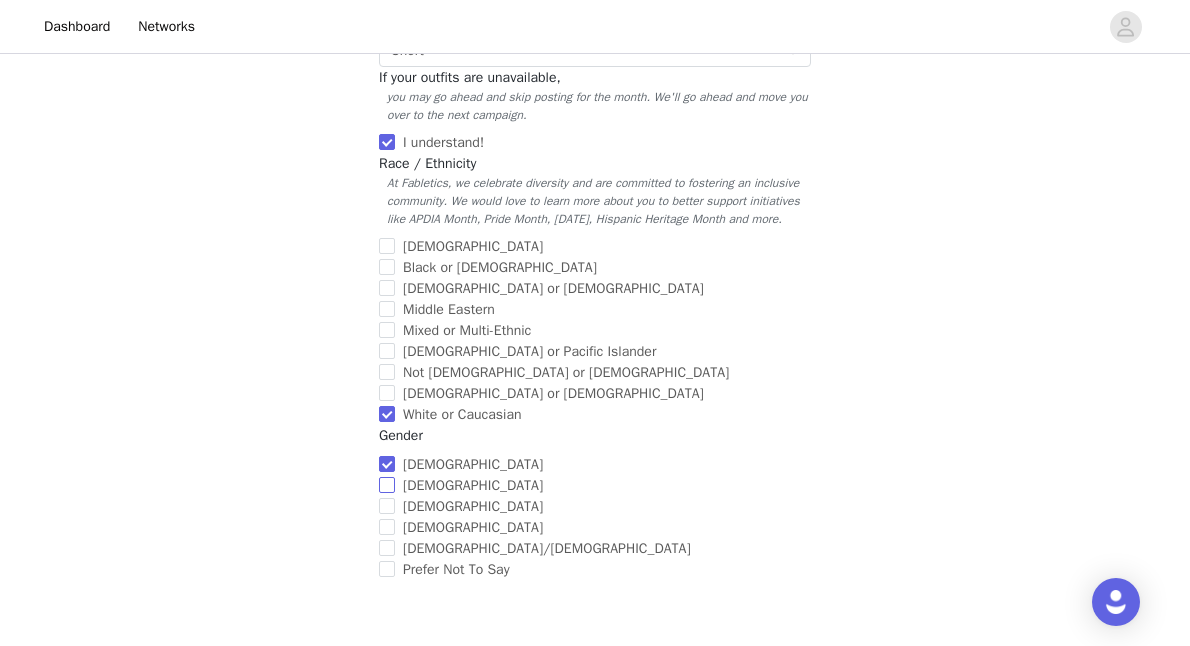scroll, scrollTop: 853, scrollLeft: 0, axis: vertical 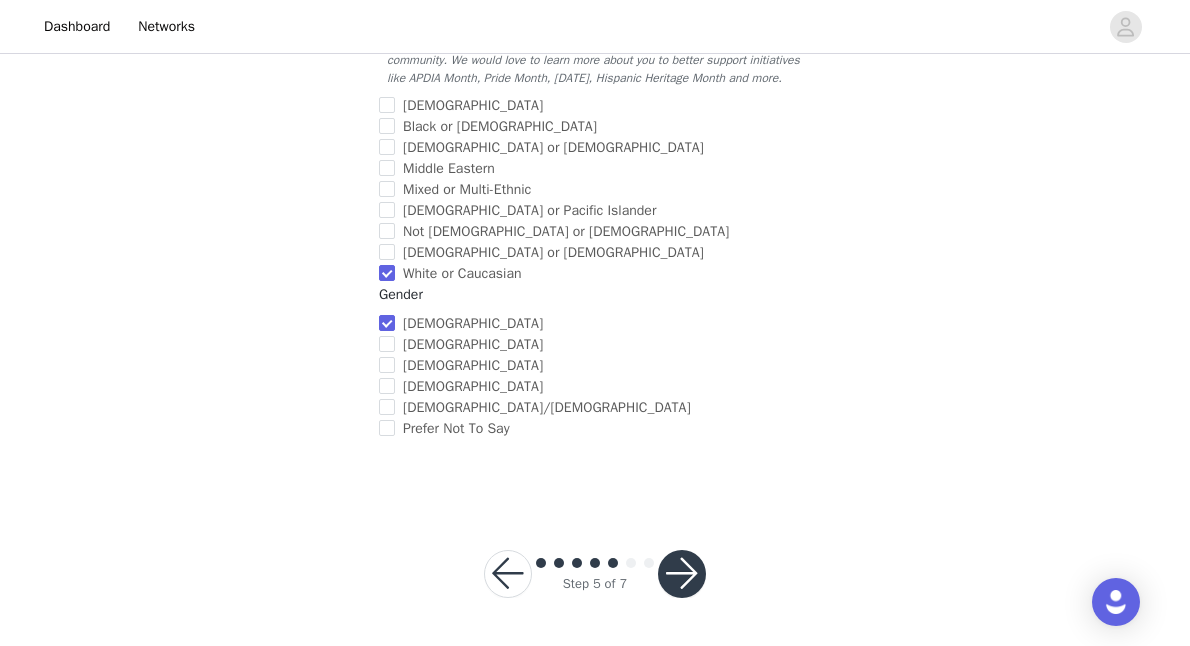 click at bounding box center [682, 574] 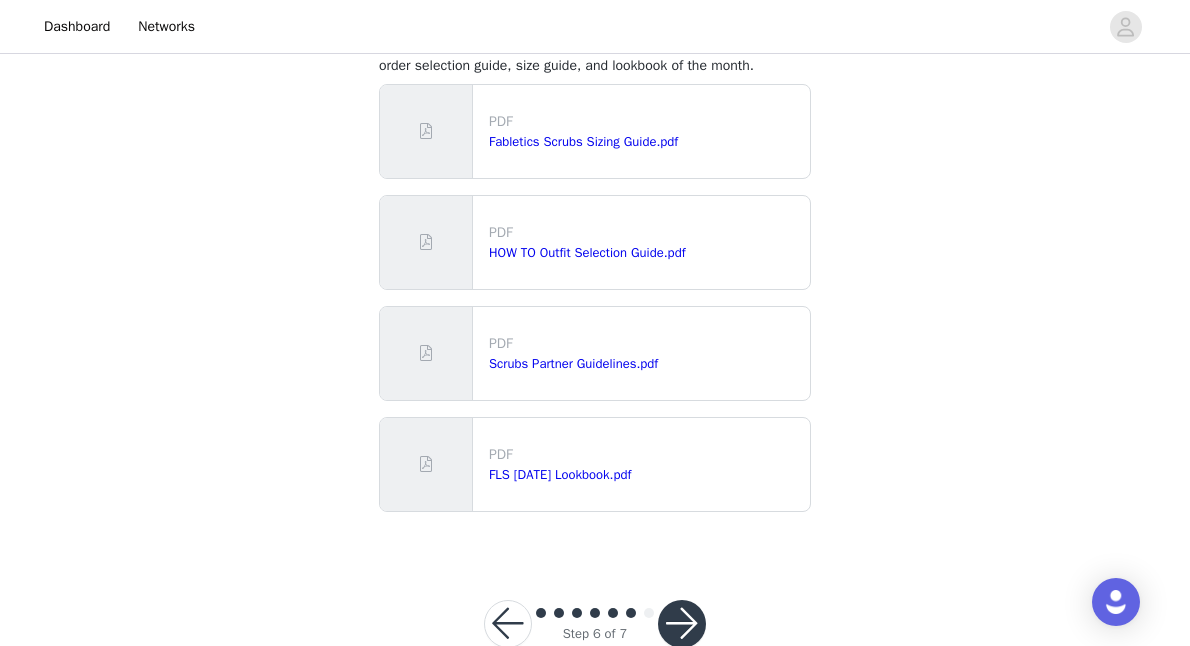 scroll, scrollTop: 175, scrollLeft: 0, axis: vertical 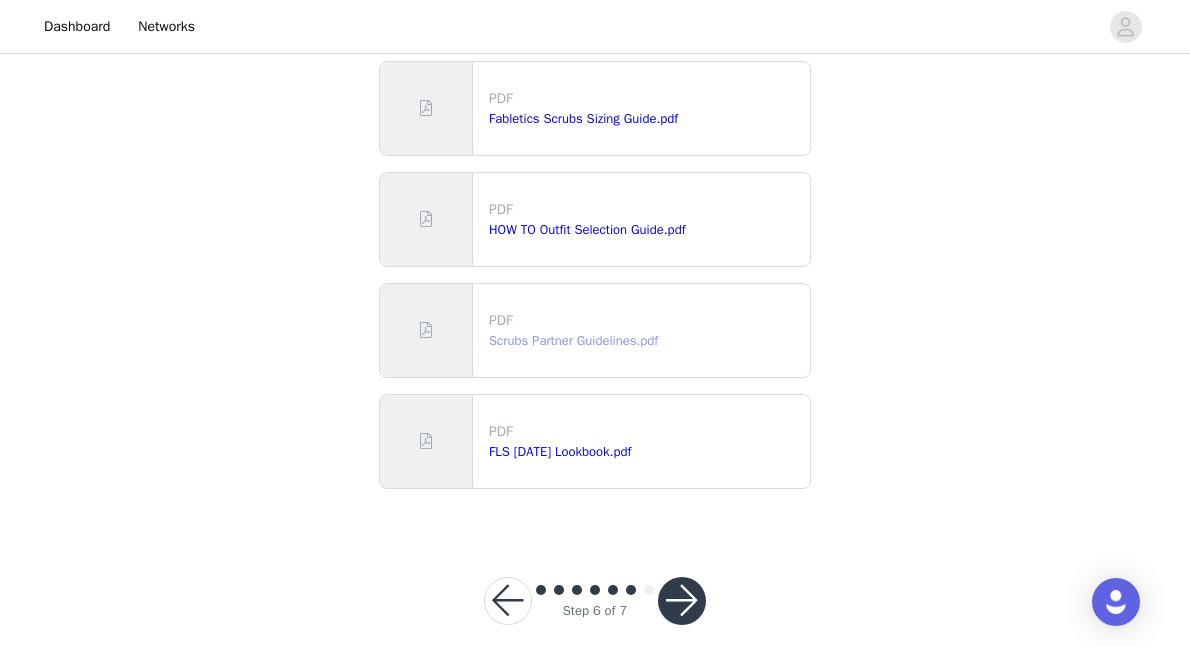 click on "Scrubs Partner Guidelines.pdf" at bounding box center [573, 340] 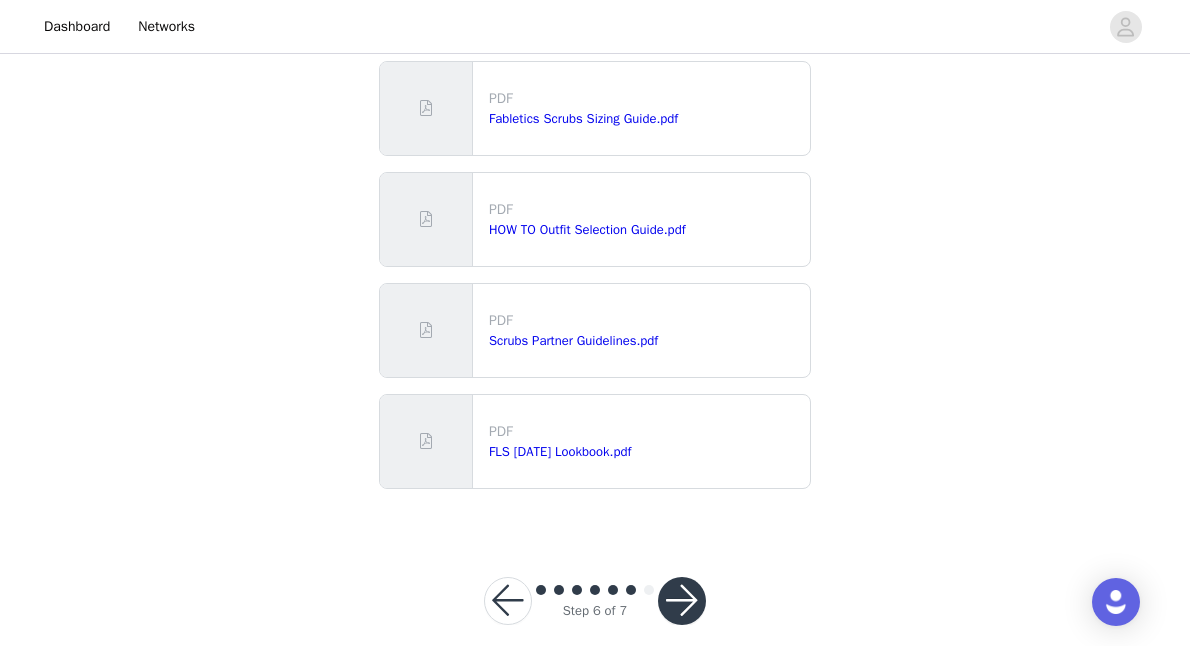 click at bounding box center [682, 601] 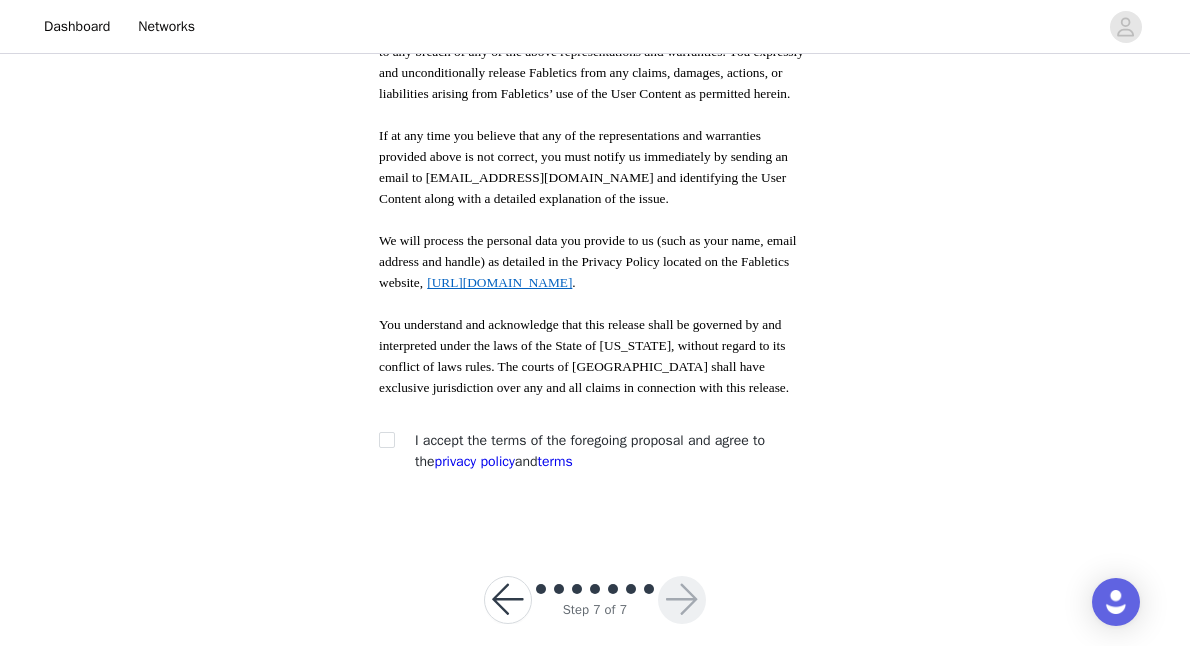 scroll, scrollTop: 1160, scrollLeft: 0, axis: vertical 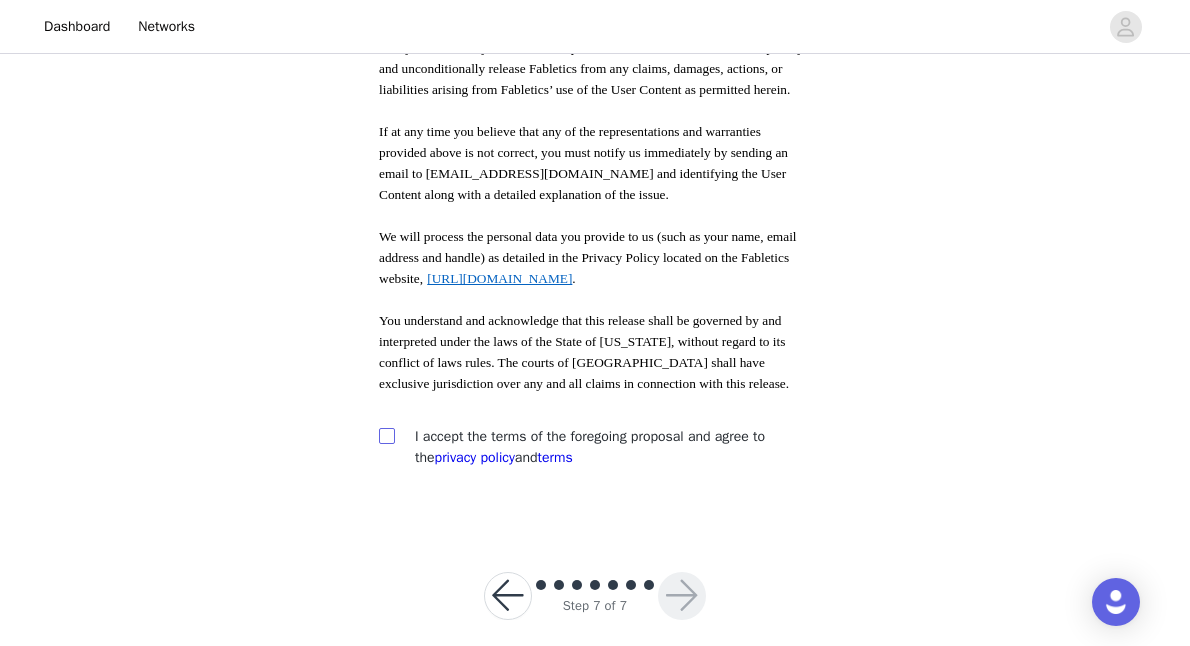 click at bounding box center (386, 435) 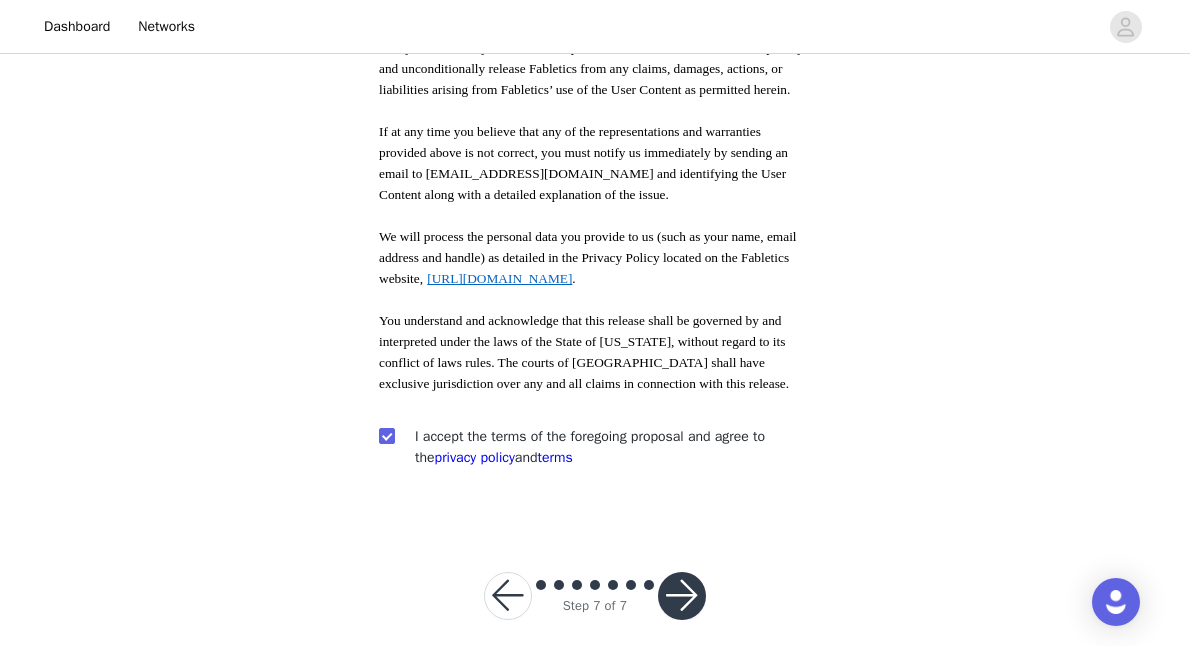 click at bounding box center (682, 596) 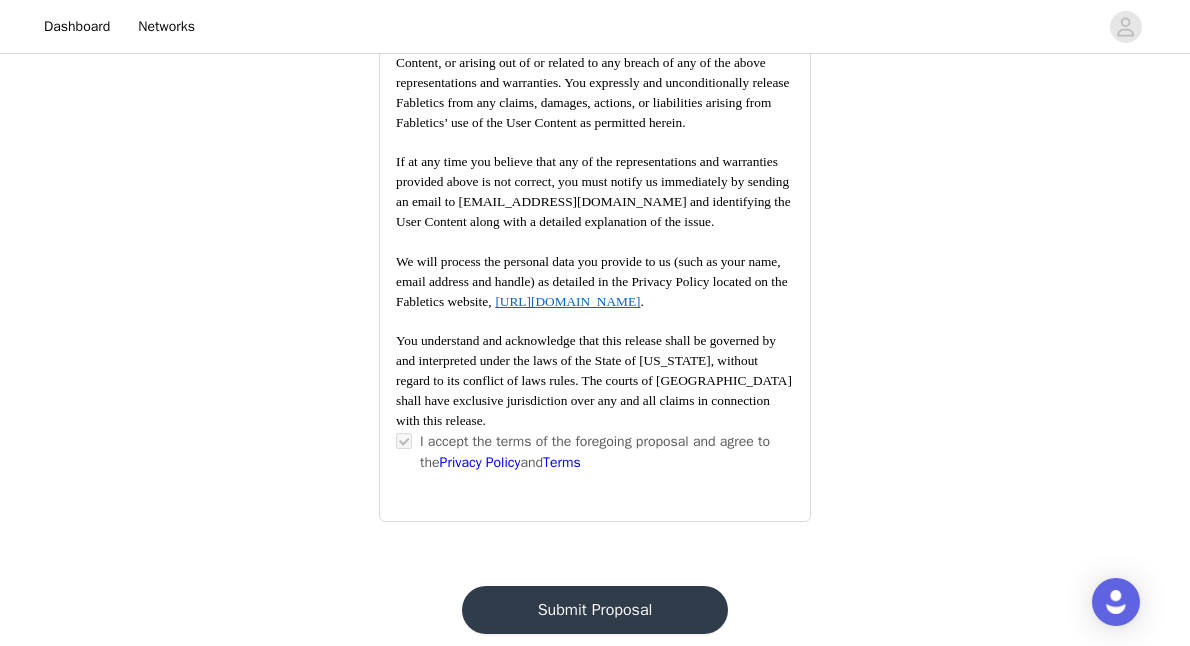 scroll, scrollTop: 2616, scrollLeft: 0, axis: vertical 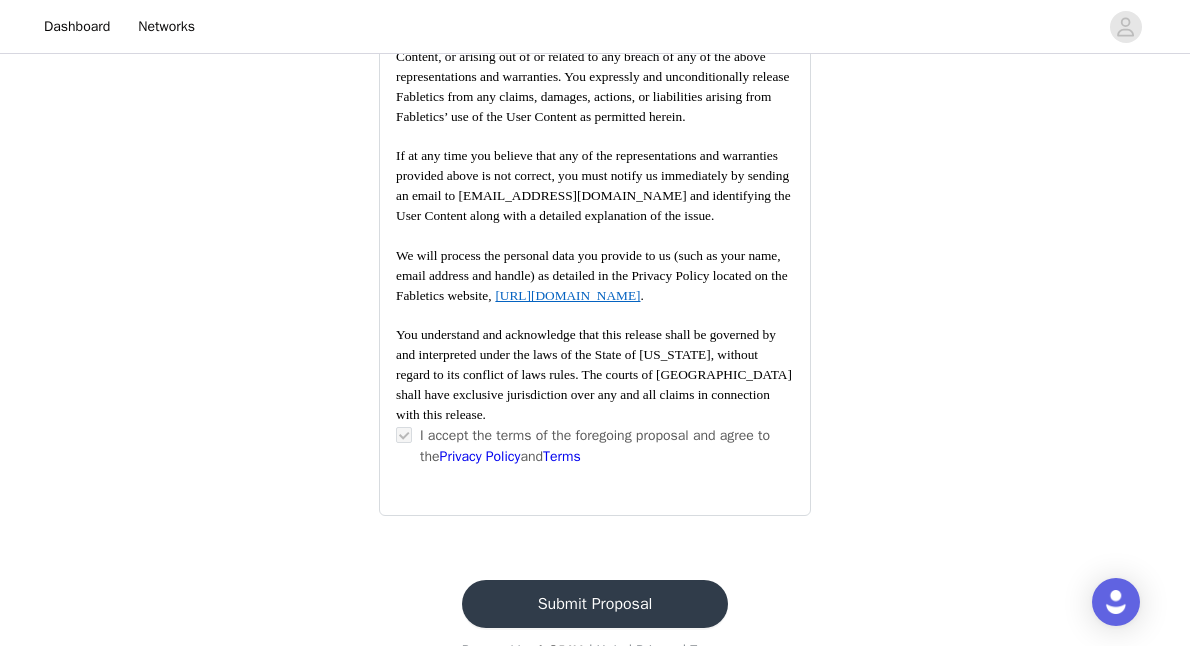 click on "Submit Proposal" at bounding box center (595, 604) 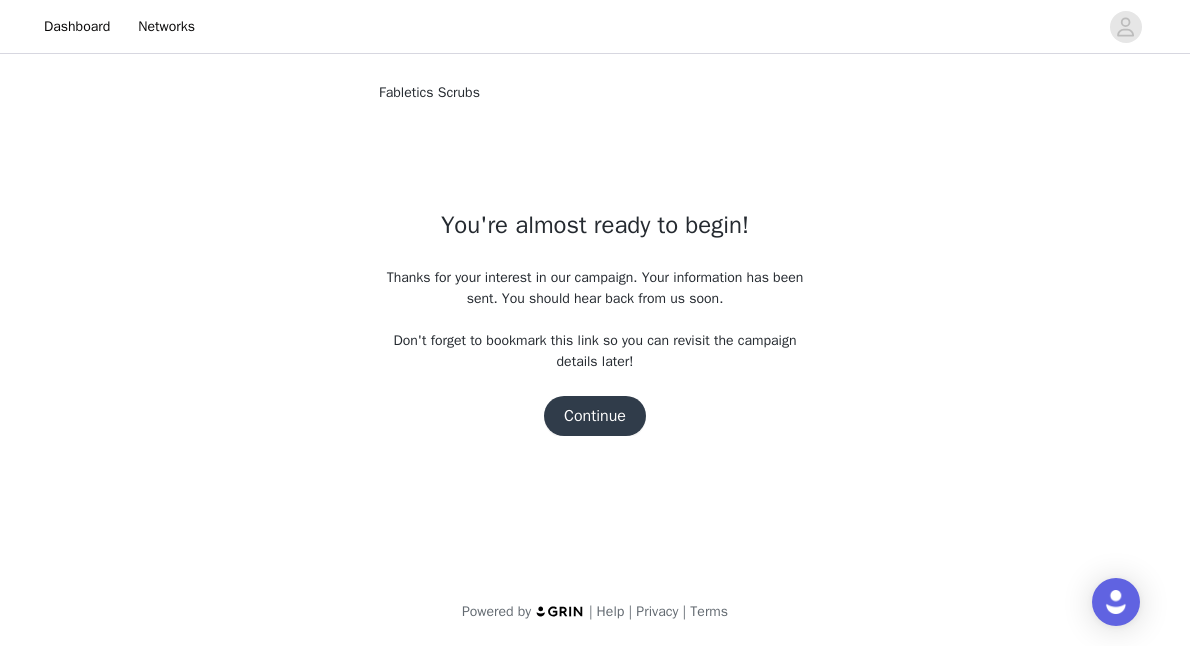 scroll, scrollTop: 0, scrollLeft: 0, axis: both 